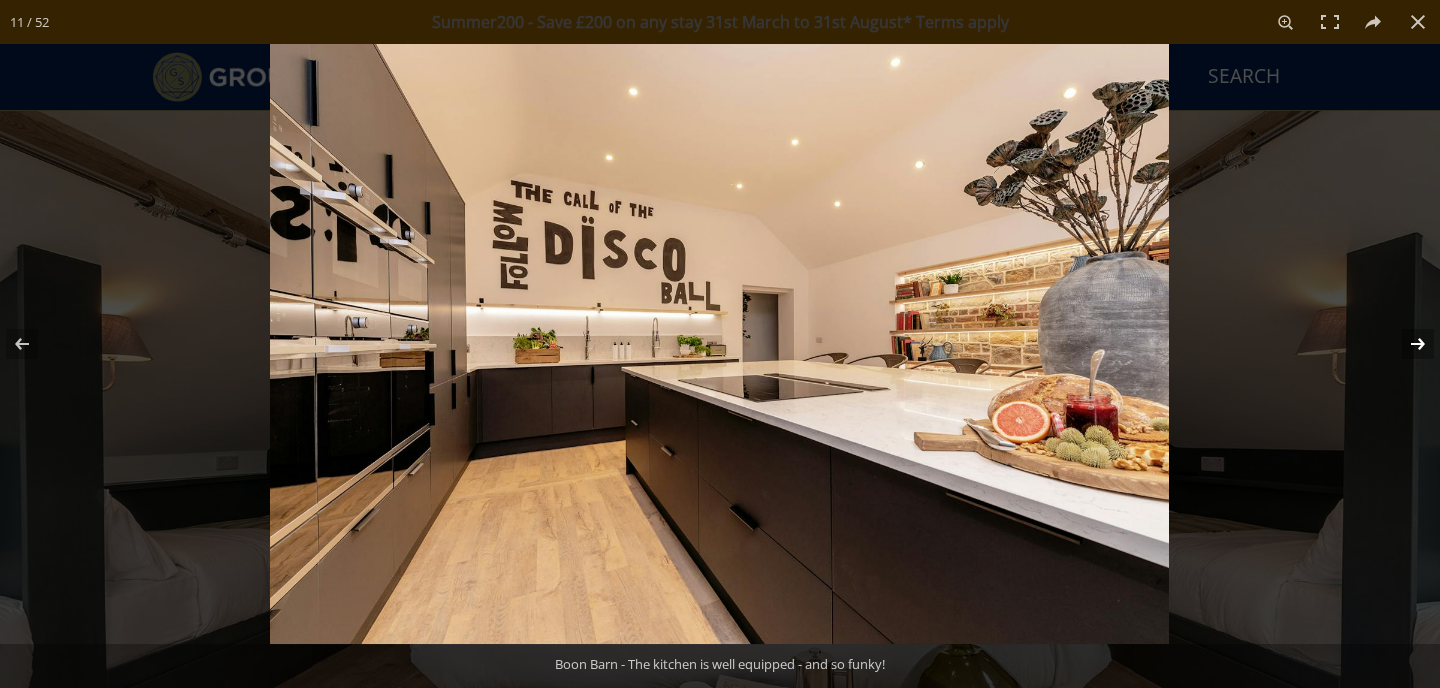 scroll, scrollTop: 655, scrollLeft: 0, axis: vertical 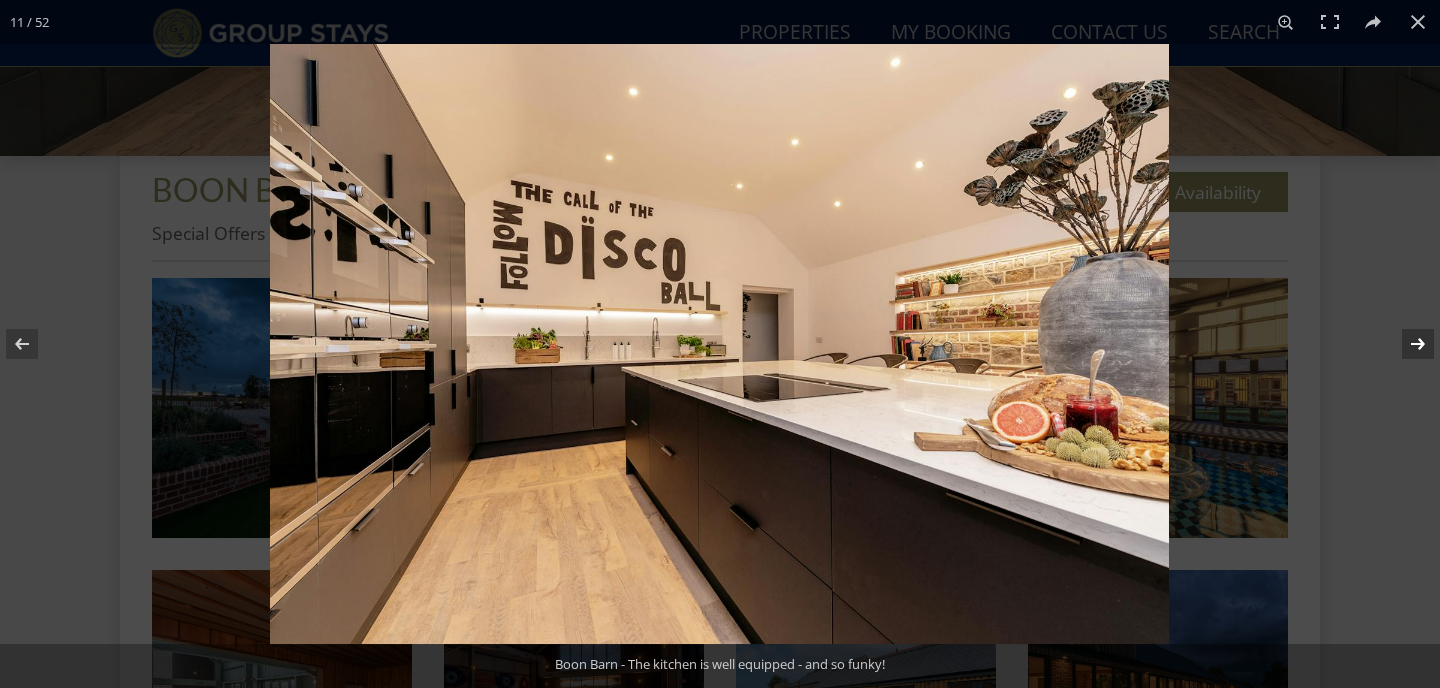 click at bounding box center [1405, 344] 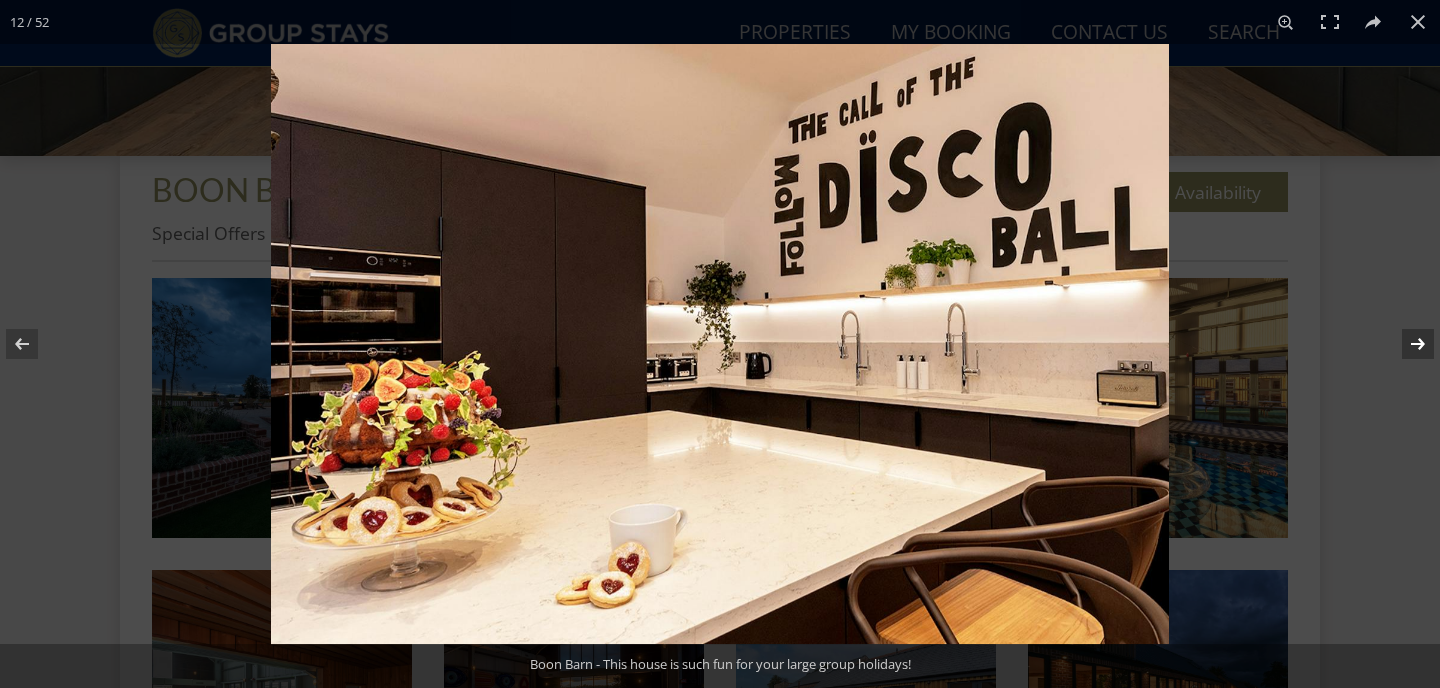 click at bounding box center (1405, 344) 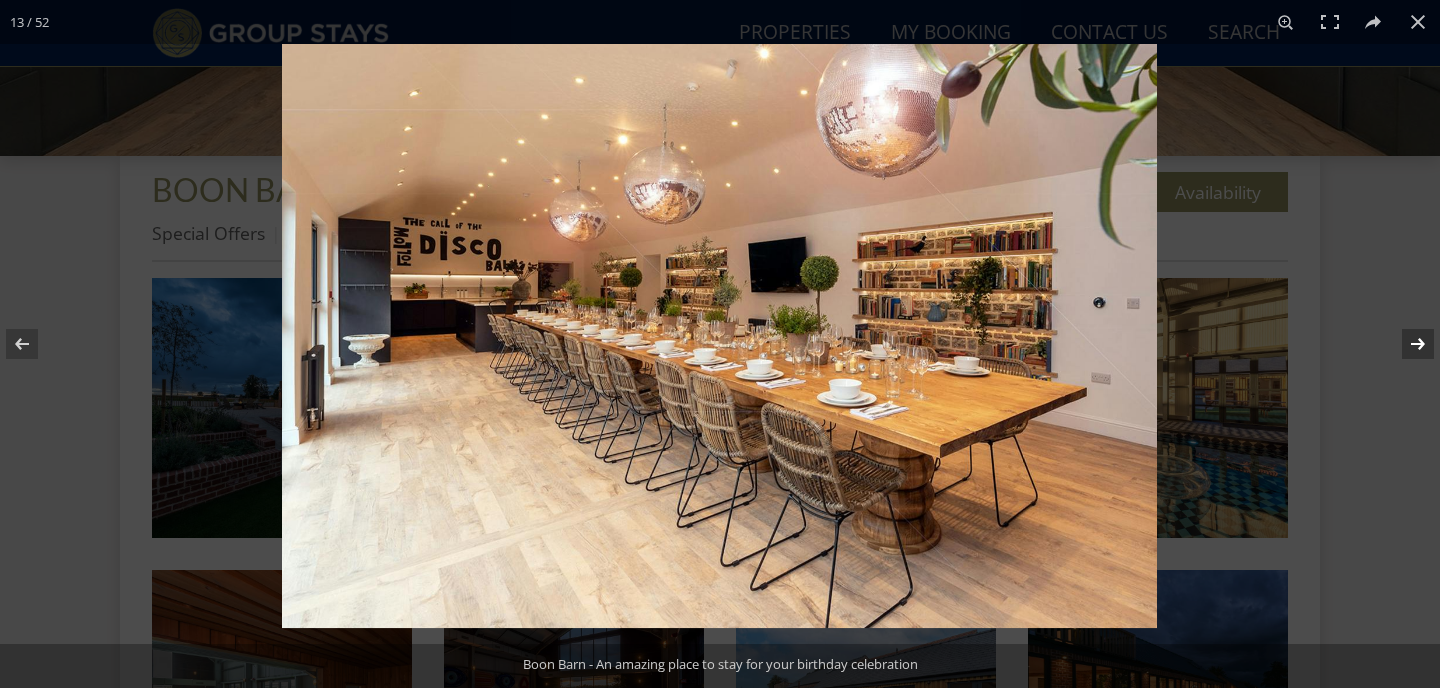 click at bounding box center (1405, 344) 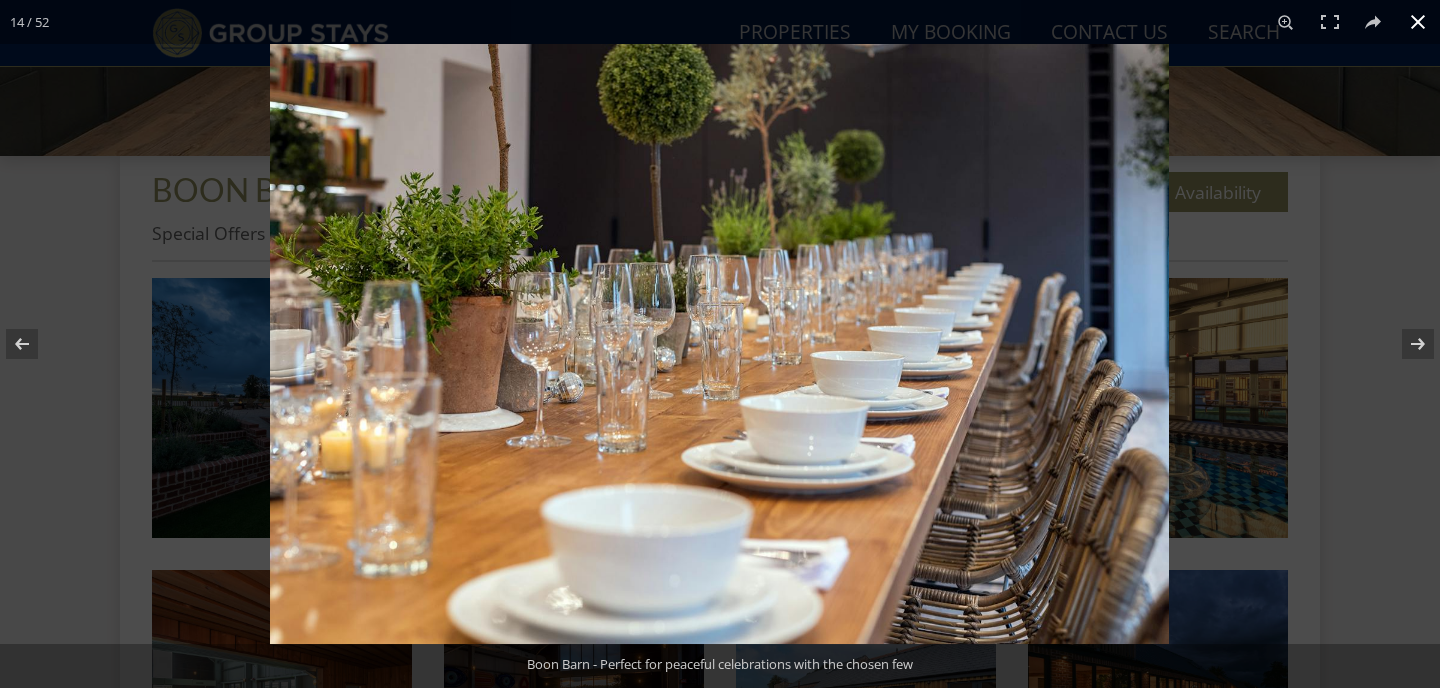 click at bounding box center (1418, 22) 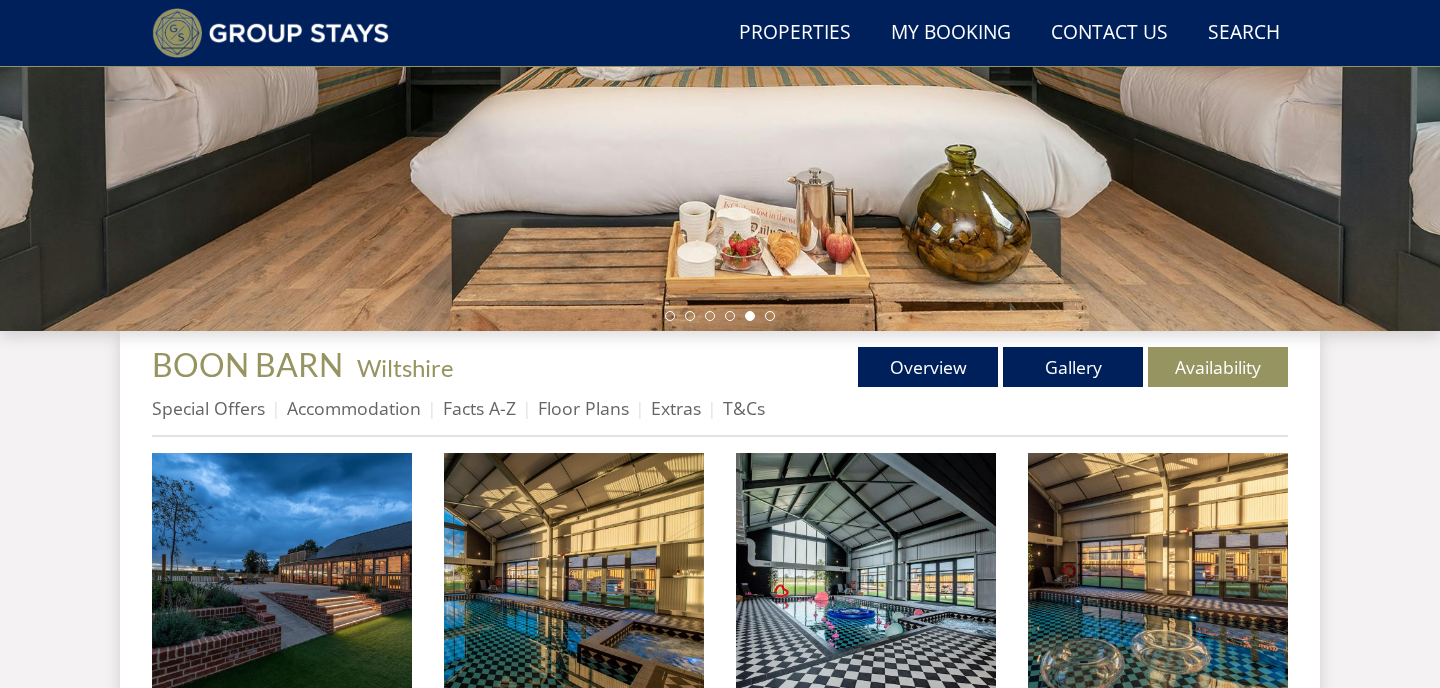 scroll, scrollTop: 764, scrollLeft: 0, axis: vertical 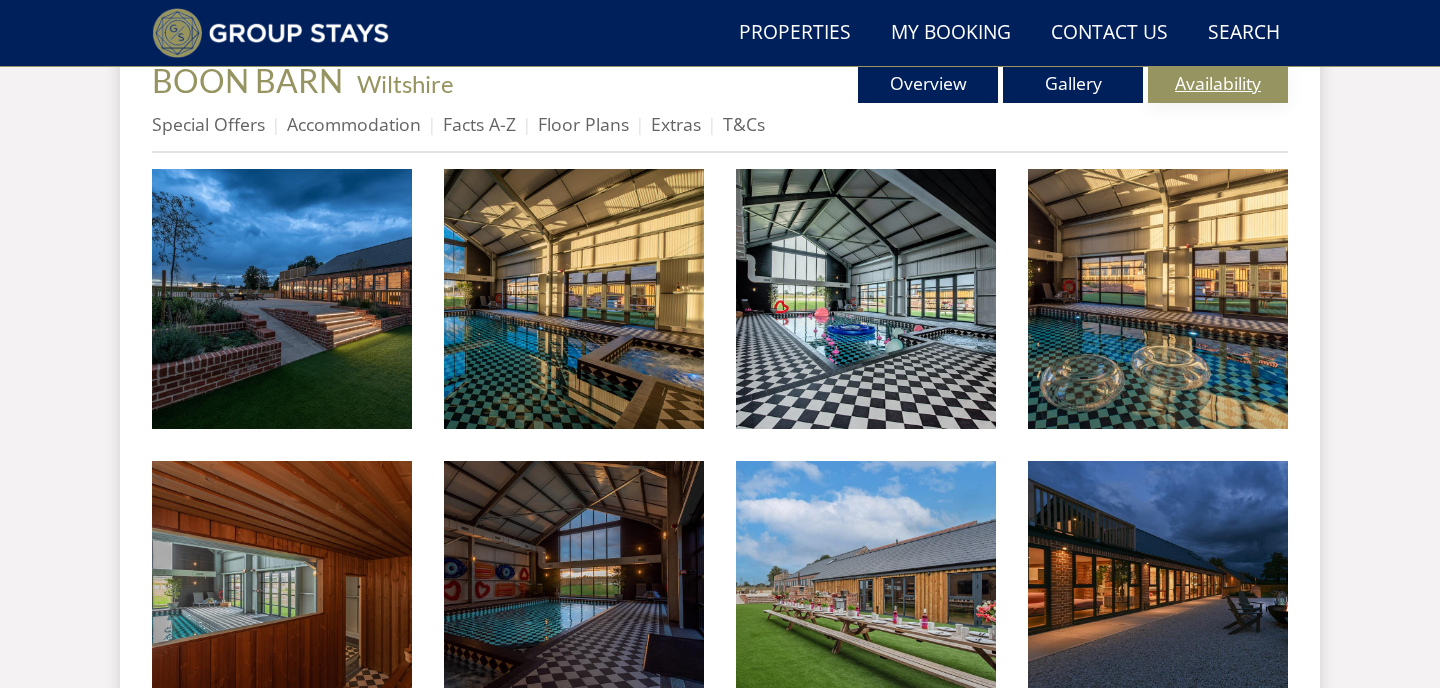 click on "Availability" at bounding box center (1218, 83) 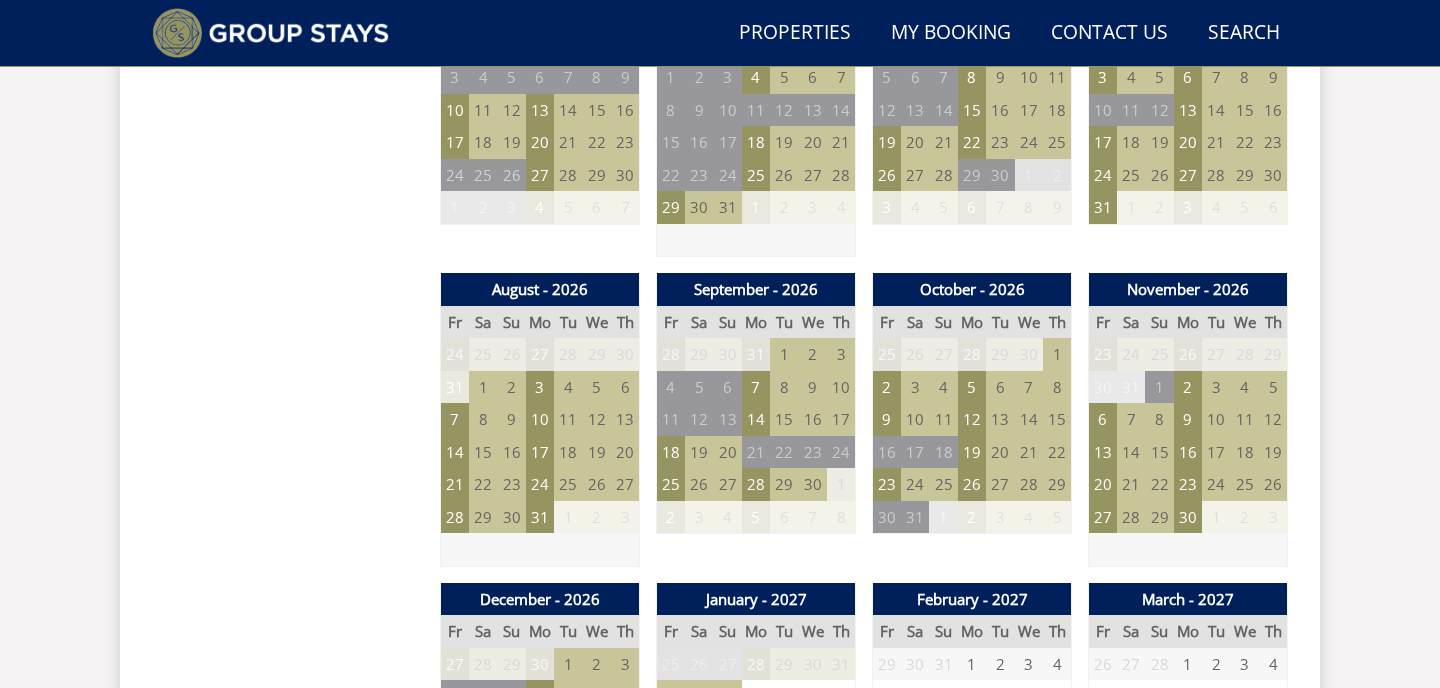 scroll, scrollTop: 1592, scrollLeft: 0, axis: vertical 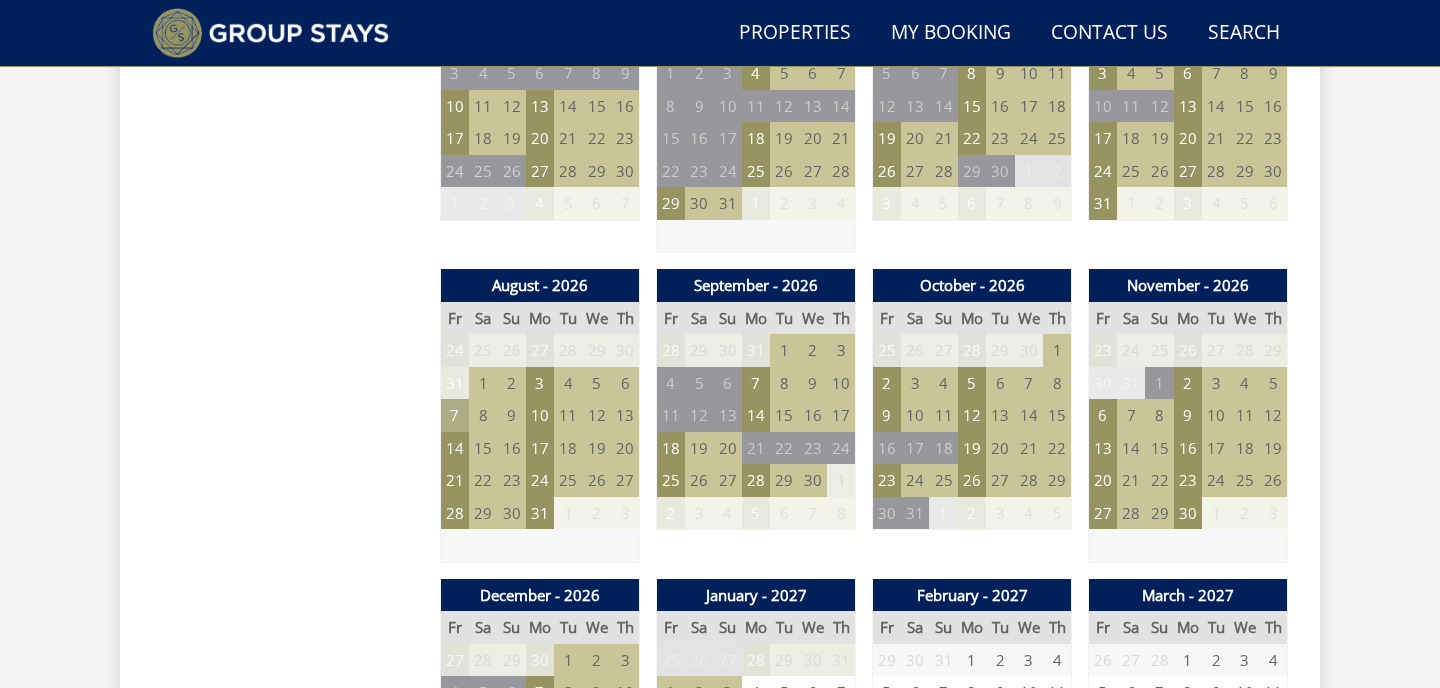 click on "7" at bounding box center [455, 415] 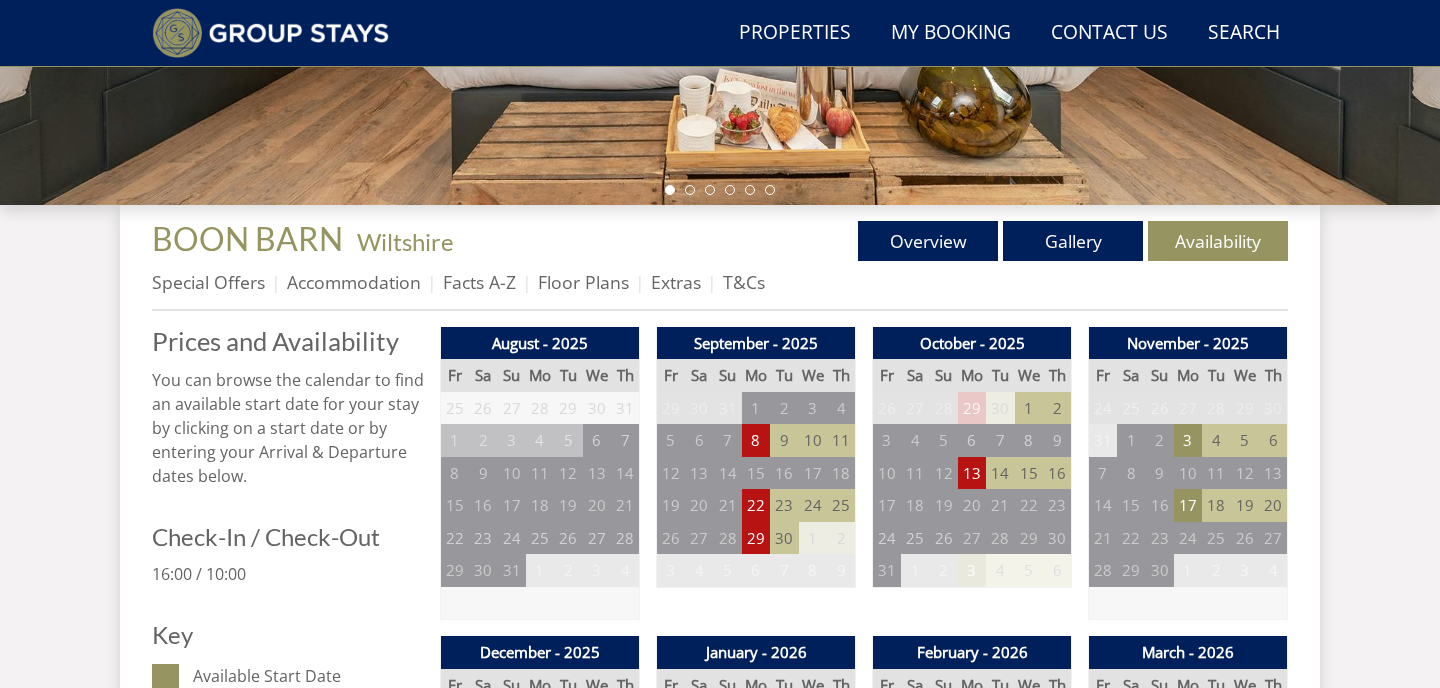 scroll, scrollTop: 605, scrollLeft: 0, axis: vertical 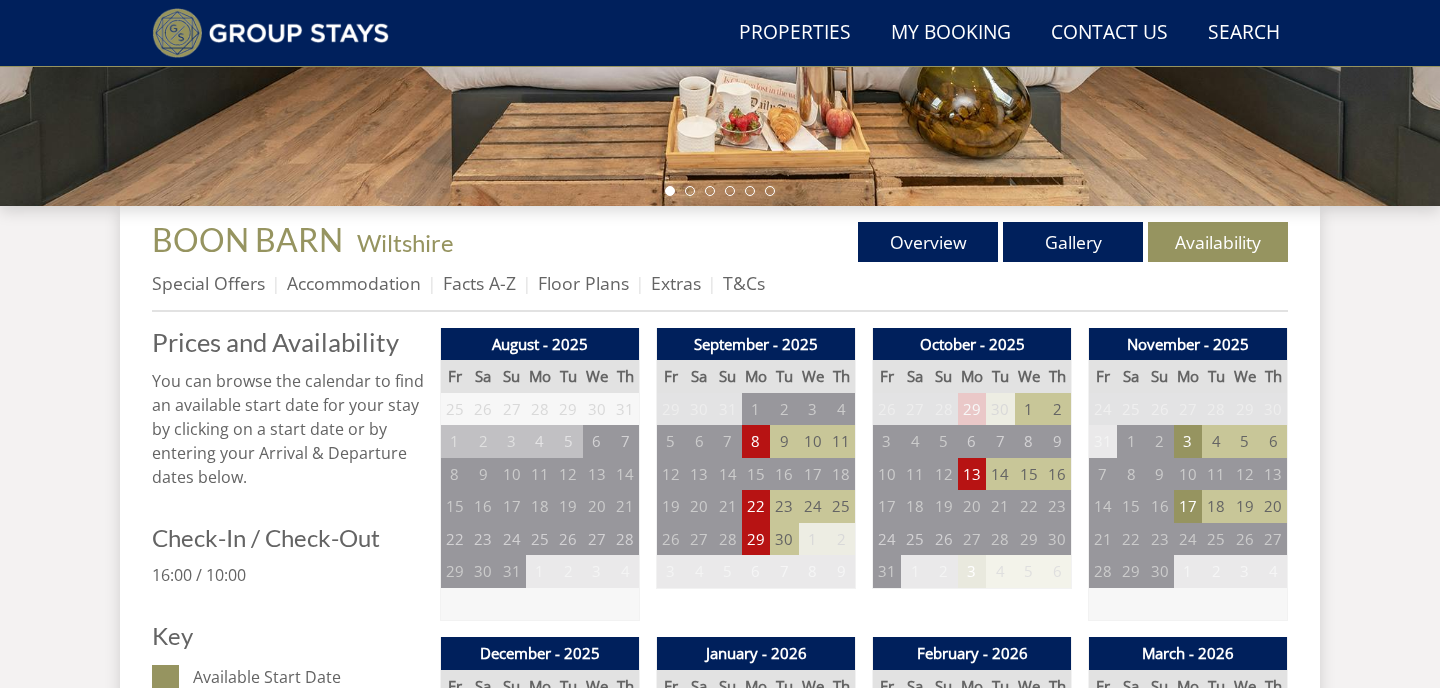 click at bounding box center (720, -144) 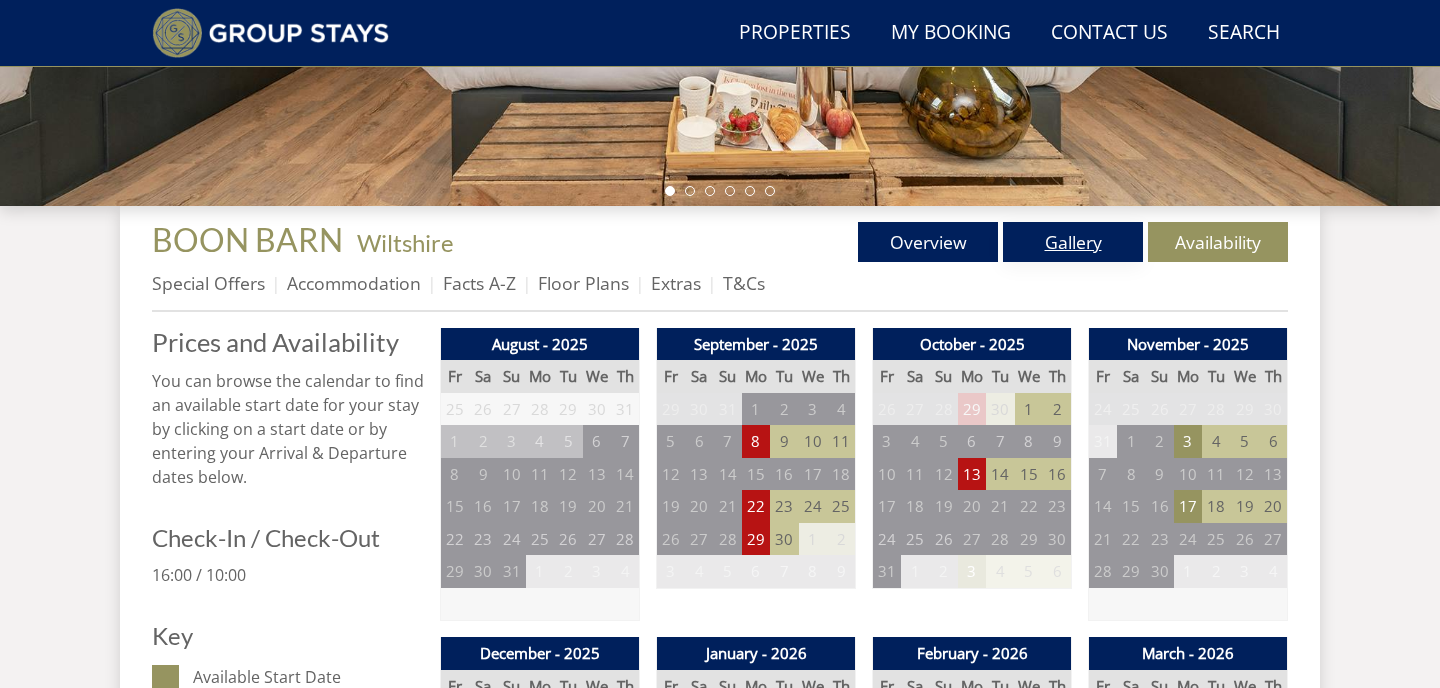 click on "Gallery" at bounding box center [1073, 242] 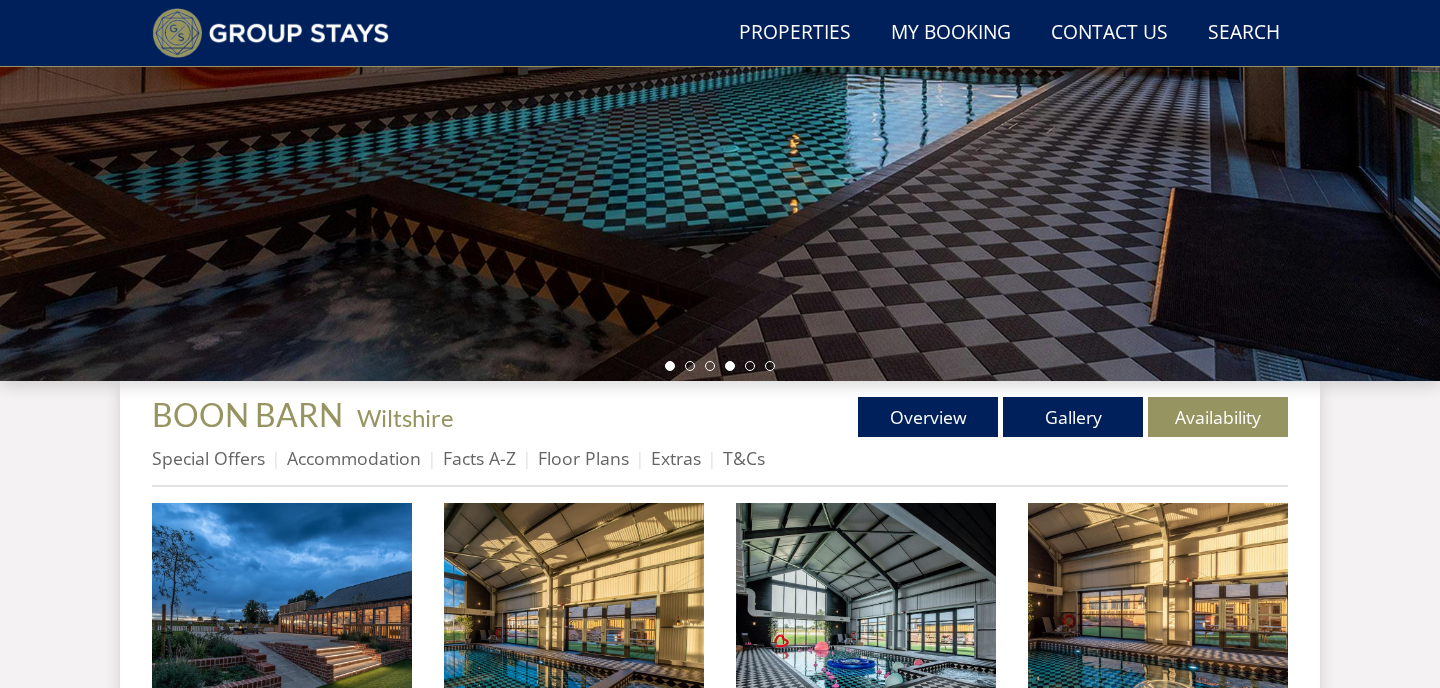 scroll, scrollTop: 440, scrollLeft: 0, axis: vertical 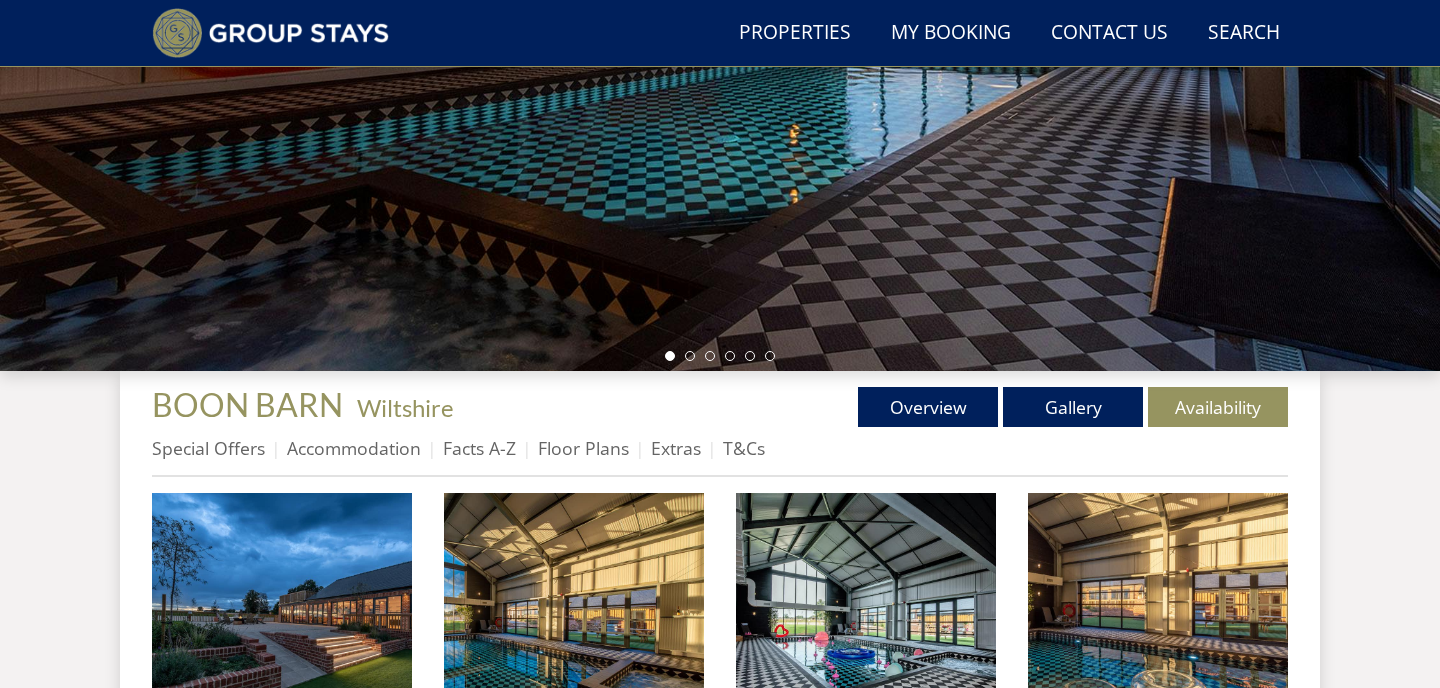 click on "Properties
BOON BARN
-  [STATE]
Overview
Gallery
Availability
Special Offers
Accommodation
Facts A-Z
Floor Plans
Extras
T&Cs
Images
Boon Barn - Set in beautiful [STATE] countryside
Boon Barn - Large holiday house with indoor pool
Boon Barn - The private spa hall has a pool, hot tub and sauna
Boon Barn - Luxury large group holiday house with pool sleeps up to 30" at bounding box center (720, 2424) 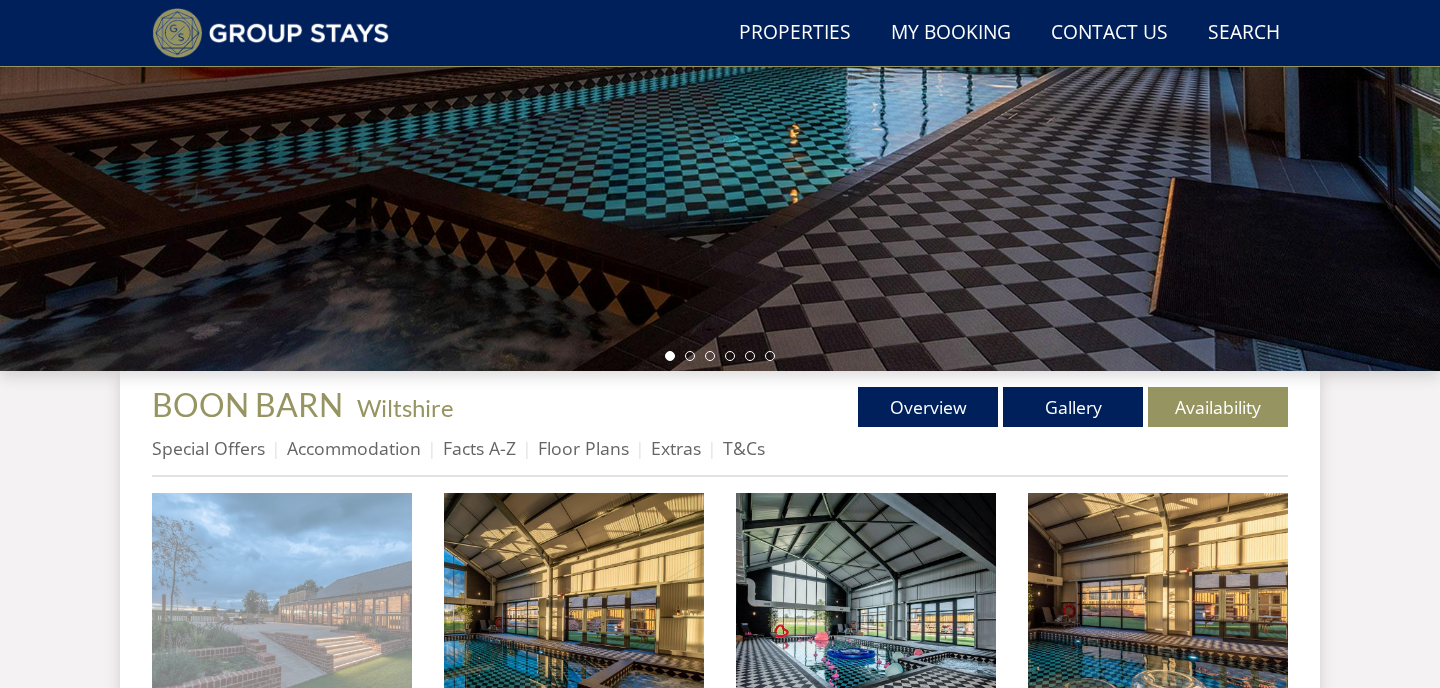 click at bounding box center [282, 623] 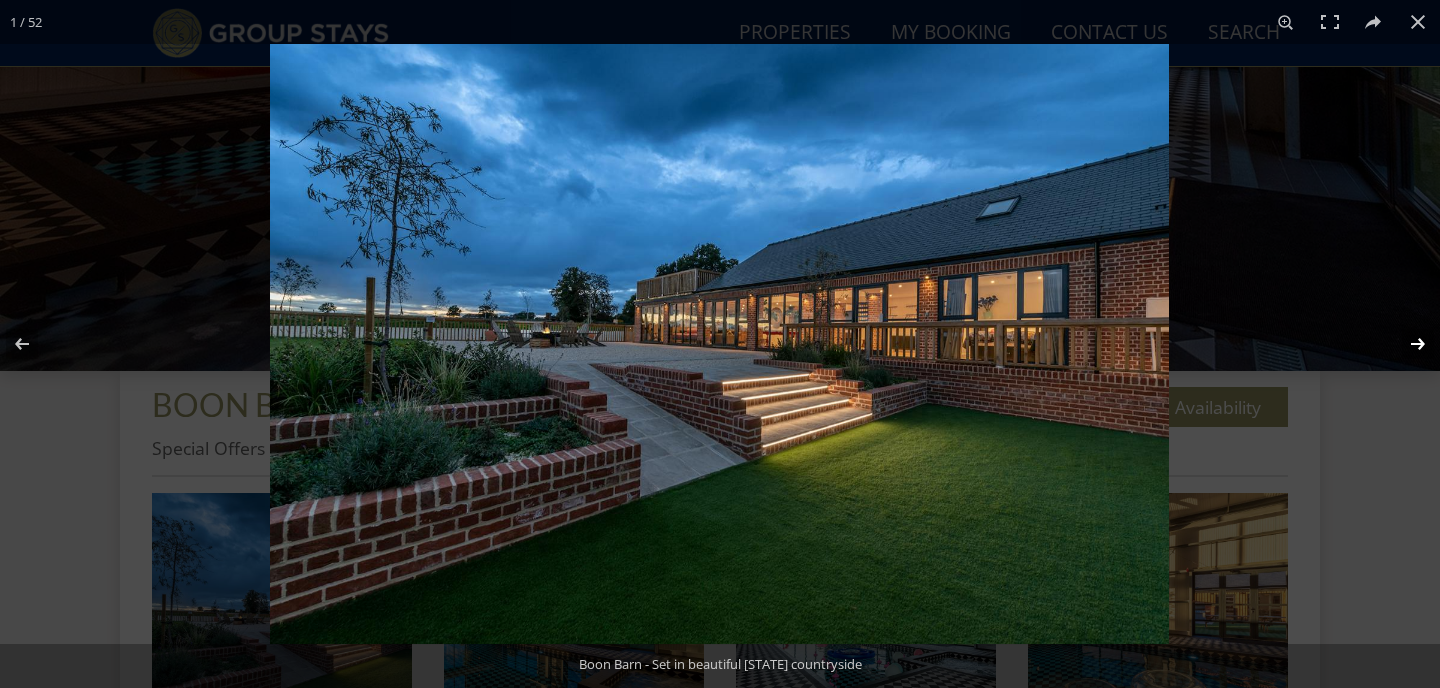 click at bounding box center [1405, 344] 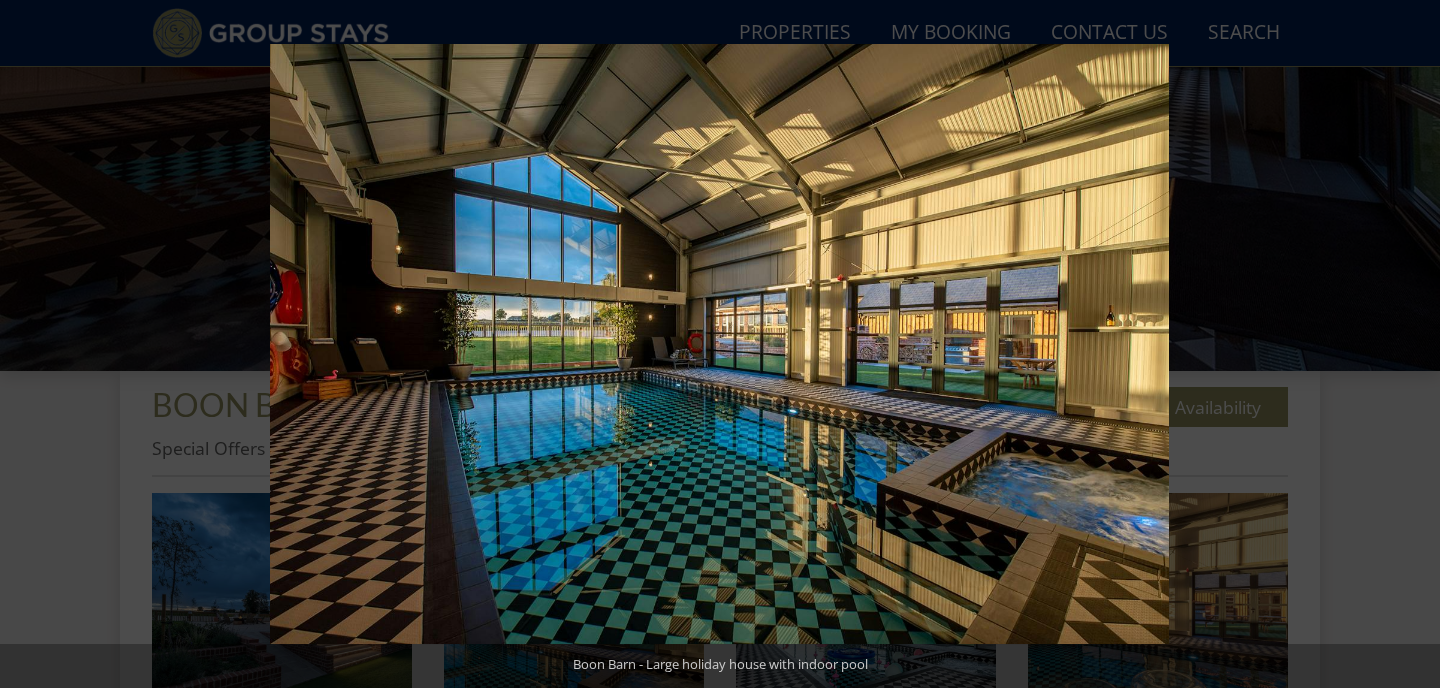 click at bounding box center (1405, 344) 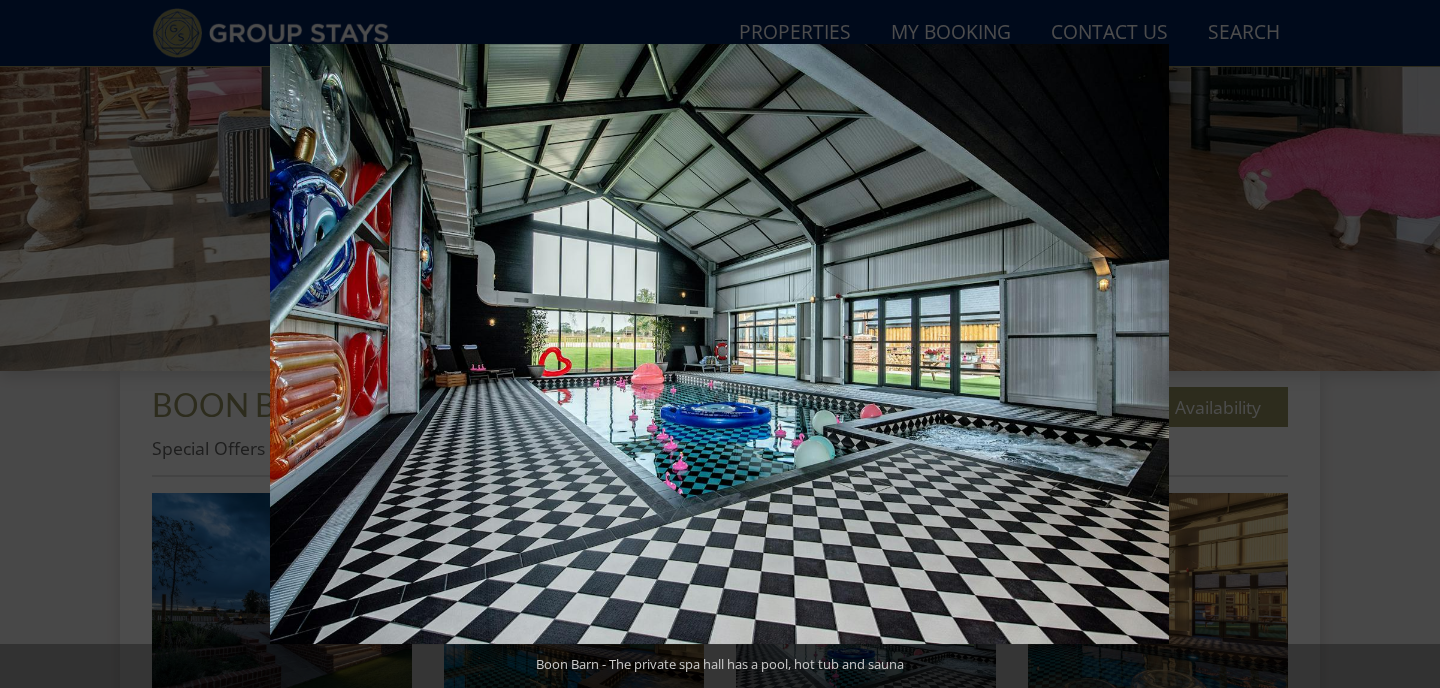 click at bounding box center [1405, 344] 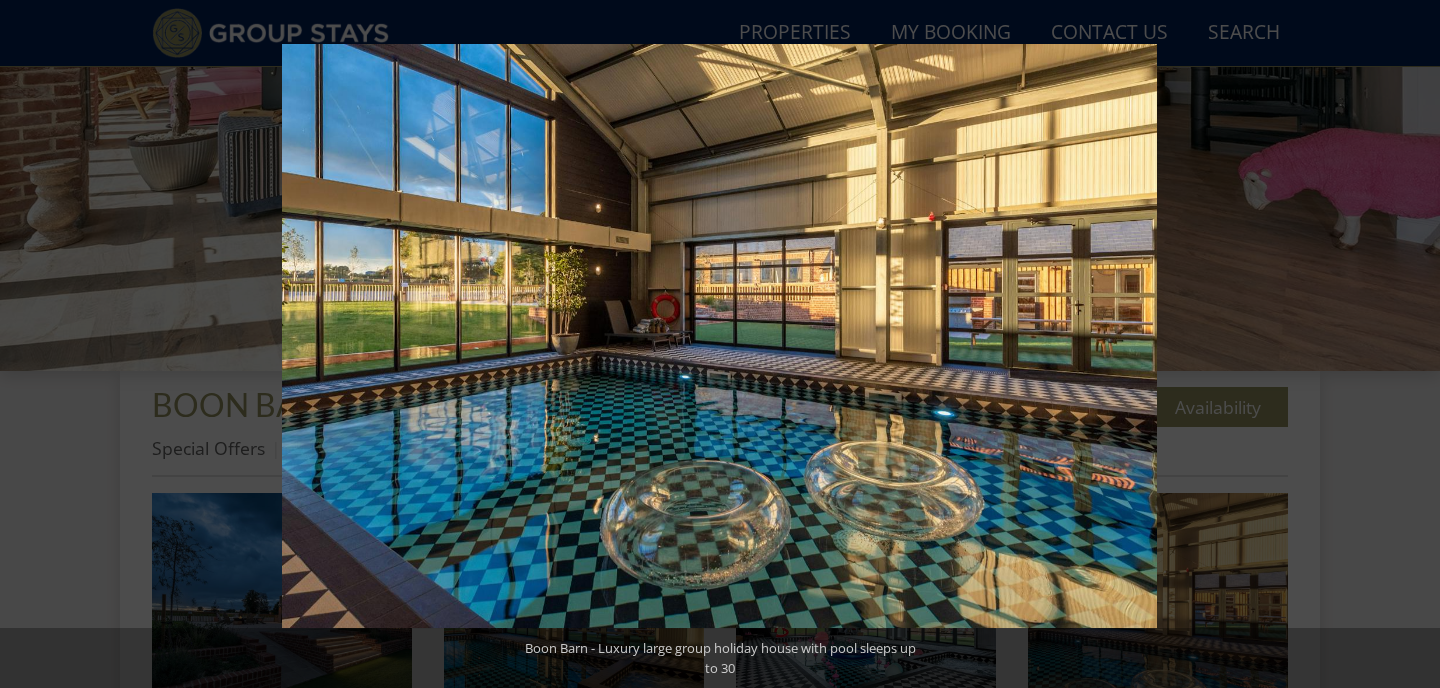 click at bounding box center [1405, 344] 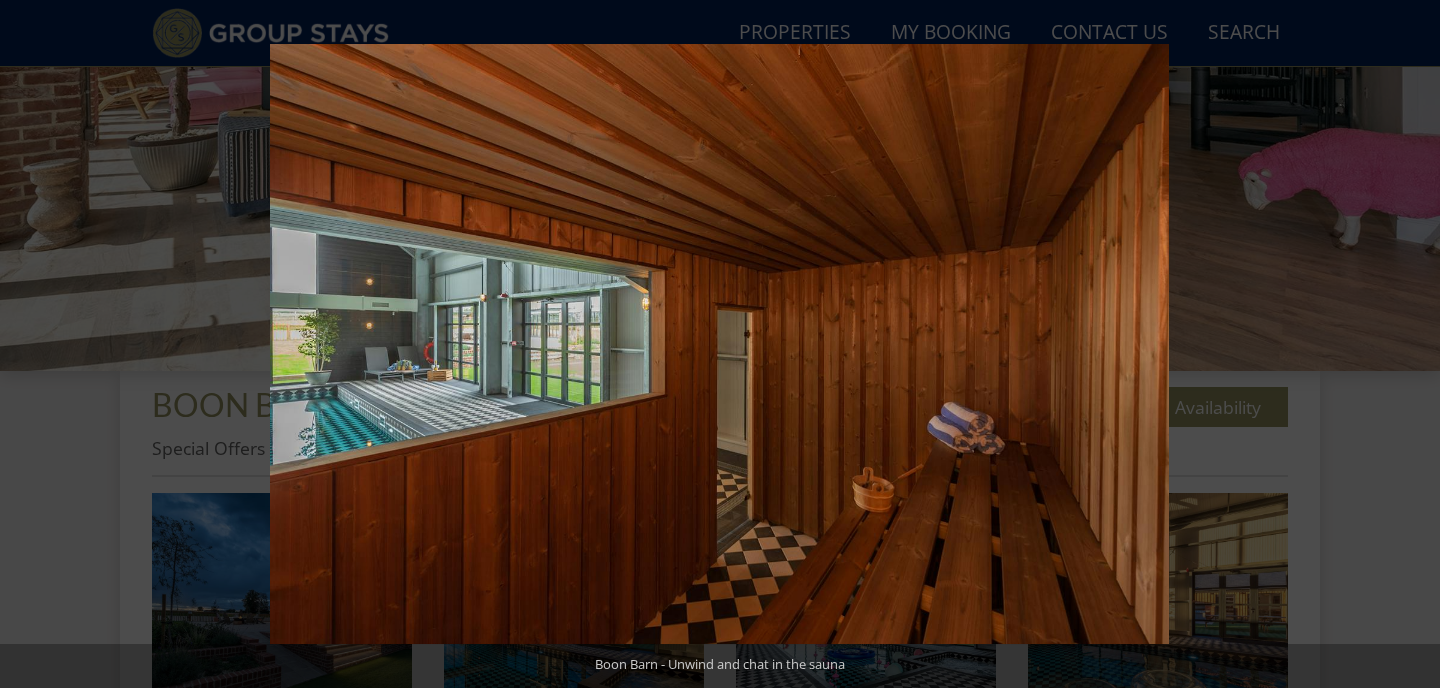 click at bounding box center (1405, 344) 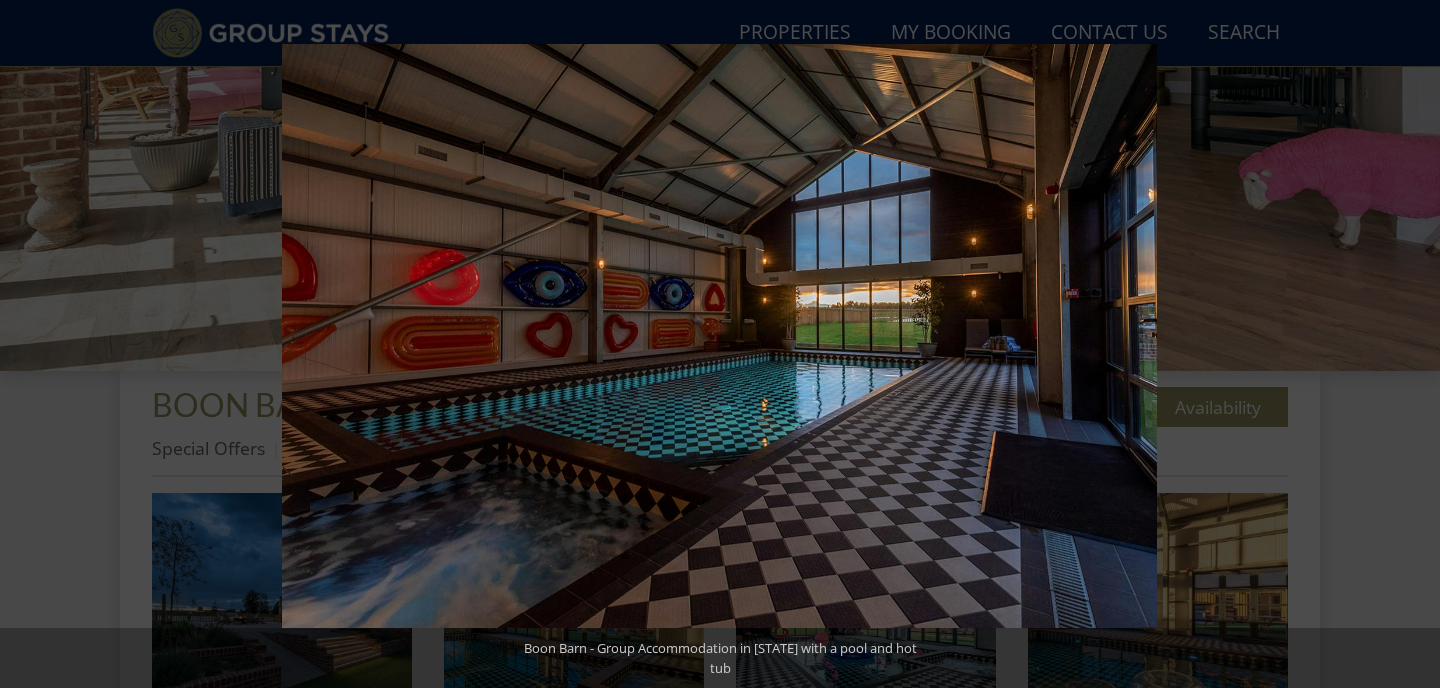 click at bounding box center [1405, 344] 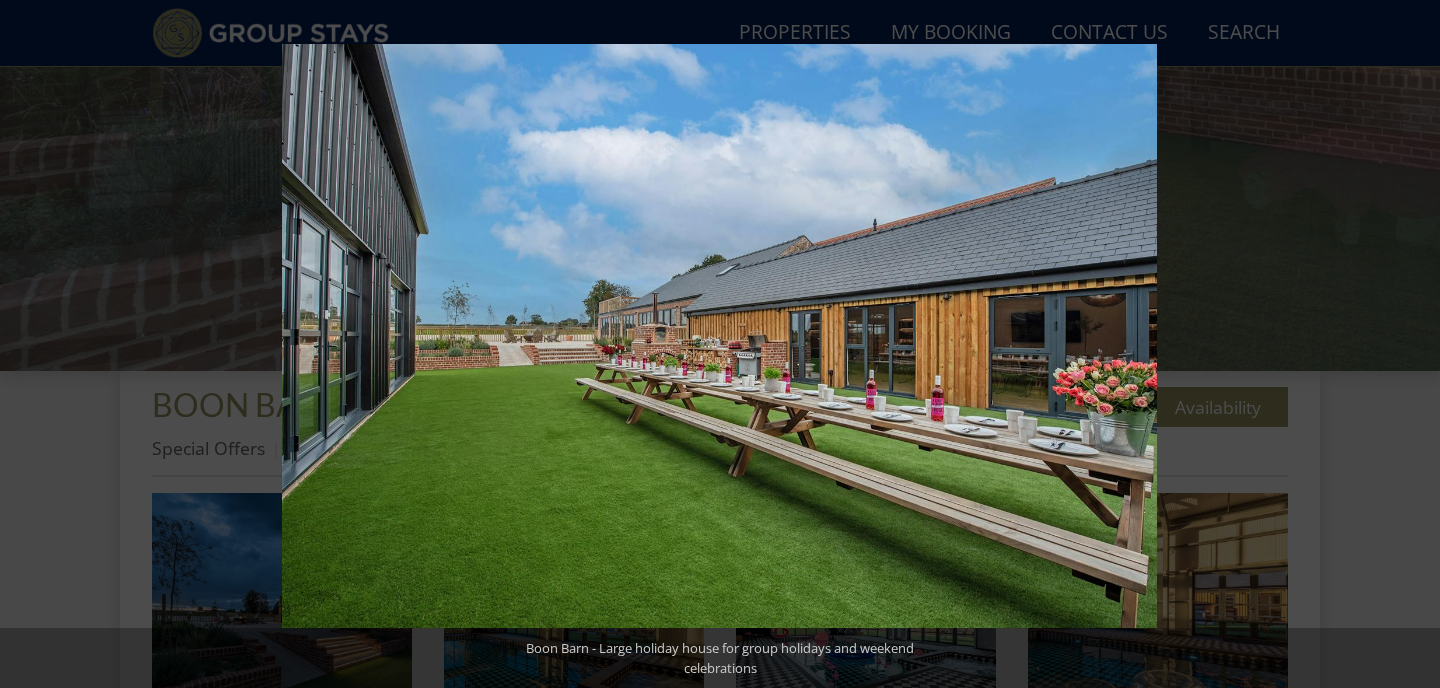 click at bounding box center (1405, 344) 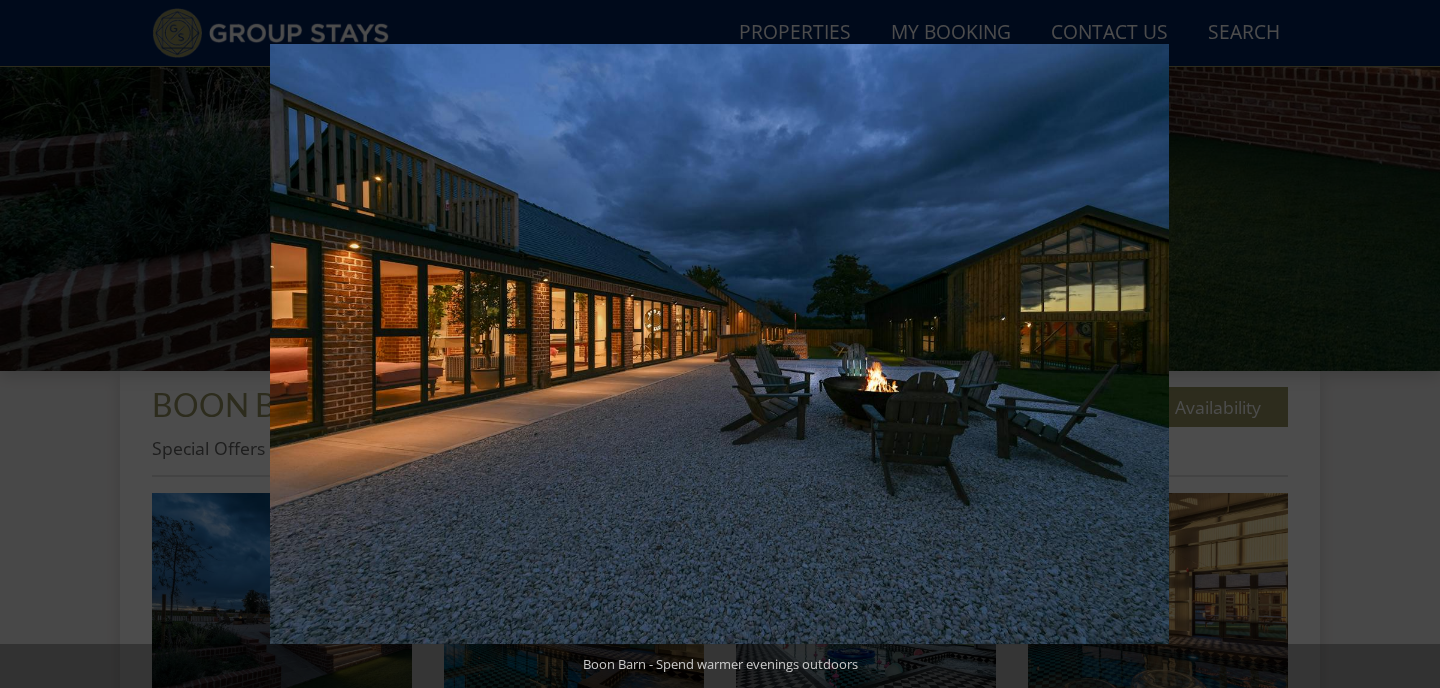 click at bounding box center (1405, 344) 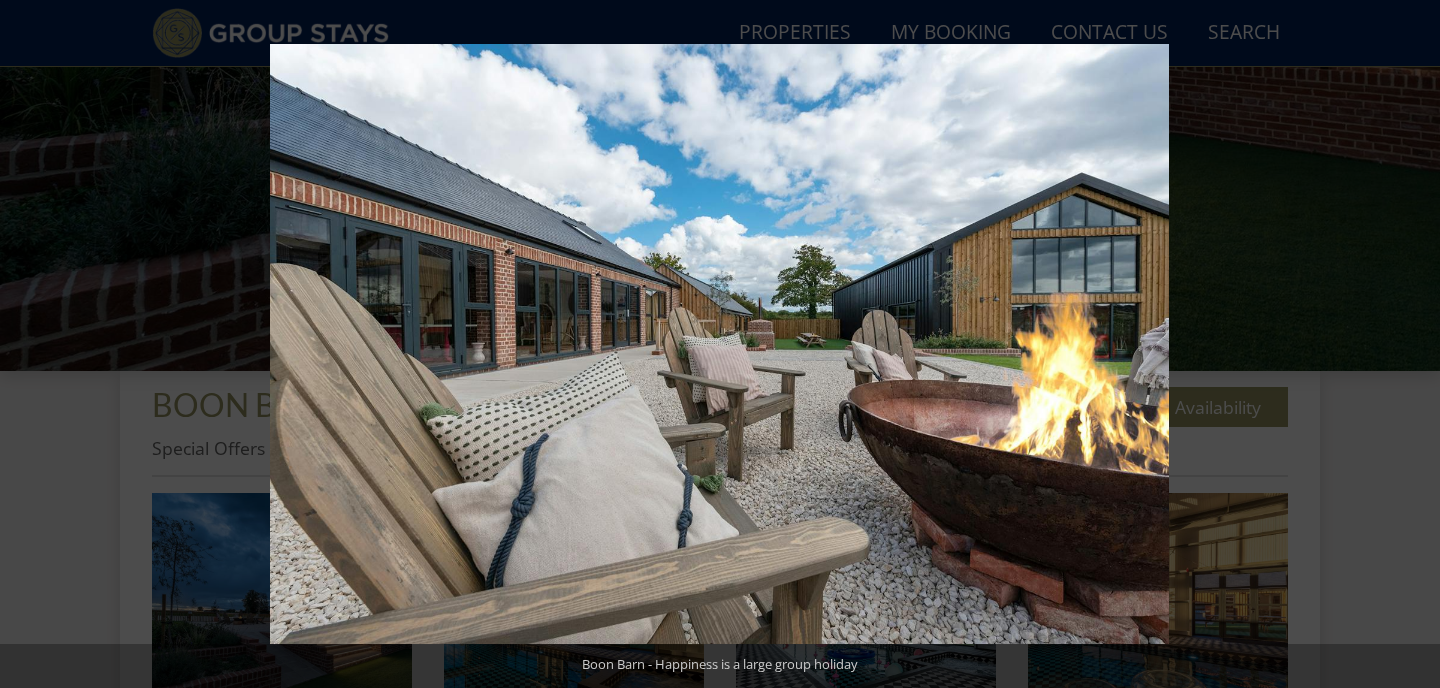 click at bounding box center [1405, 344] 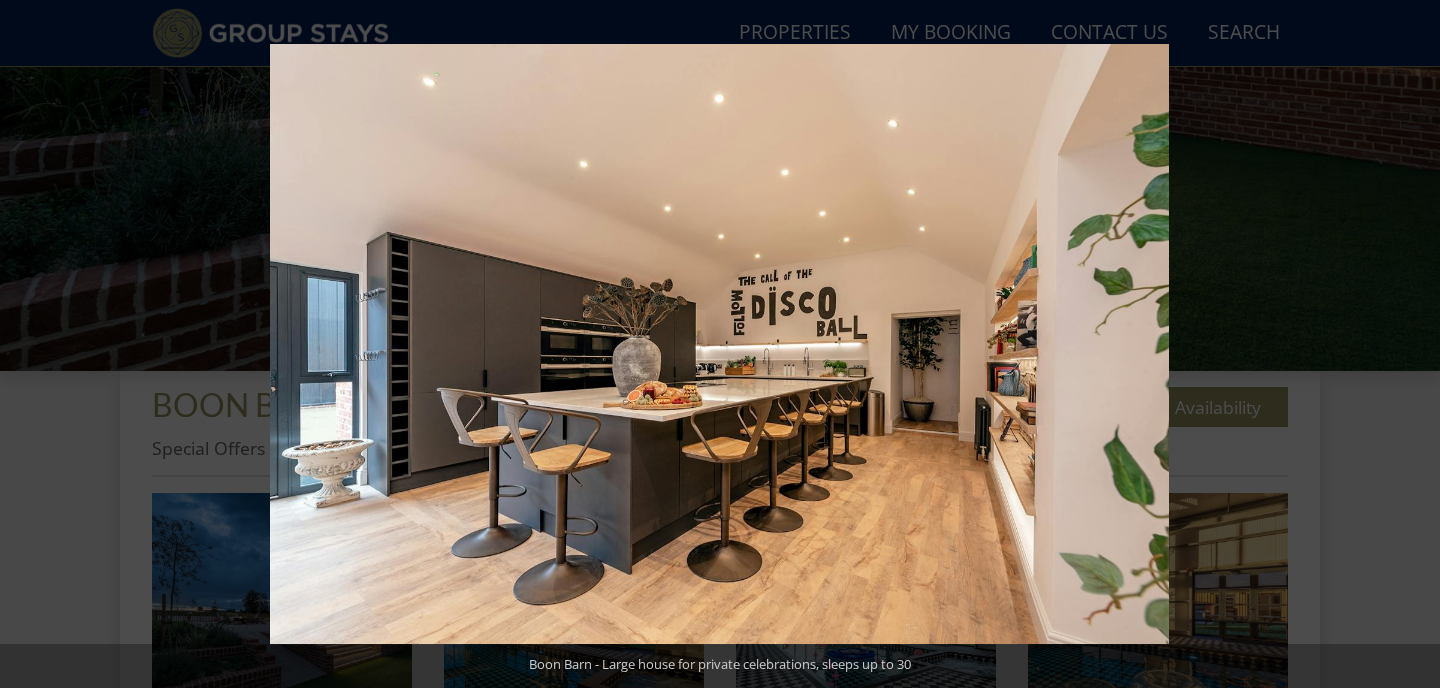 click at bounding box center (1405, 344) 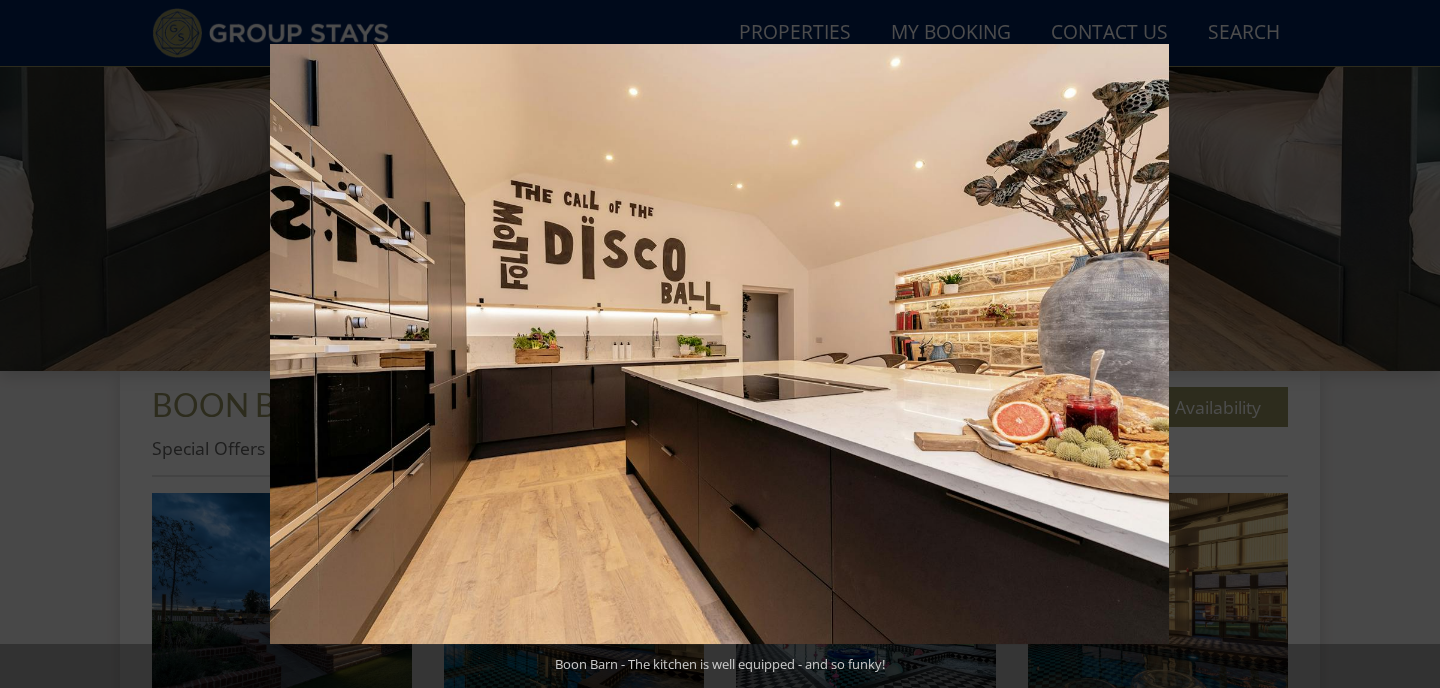 click at bounding box center [1405, 344] 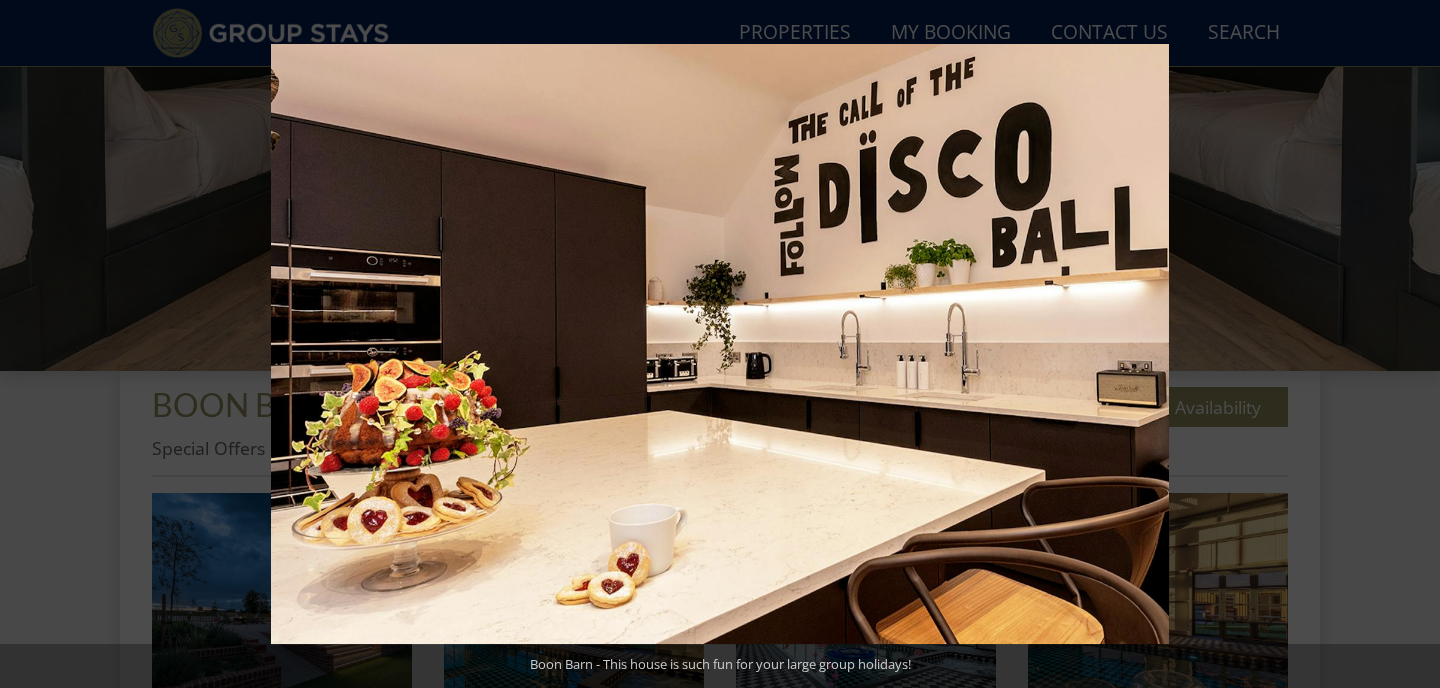 click at bounding box center [1405, 344] 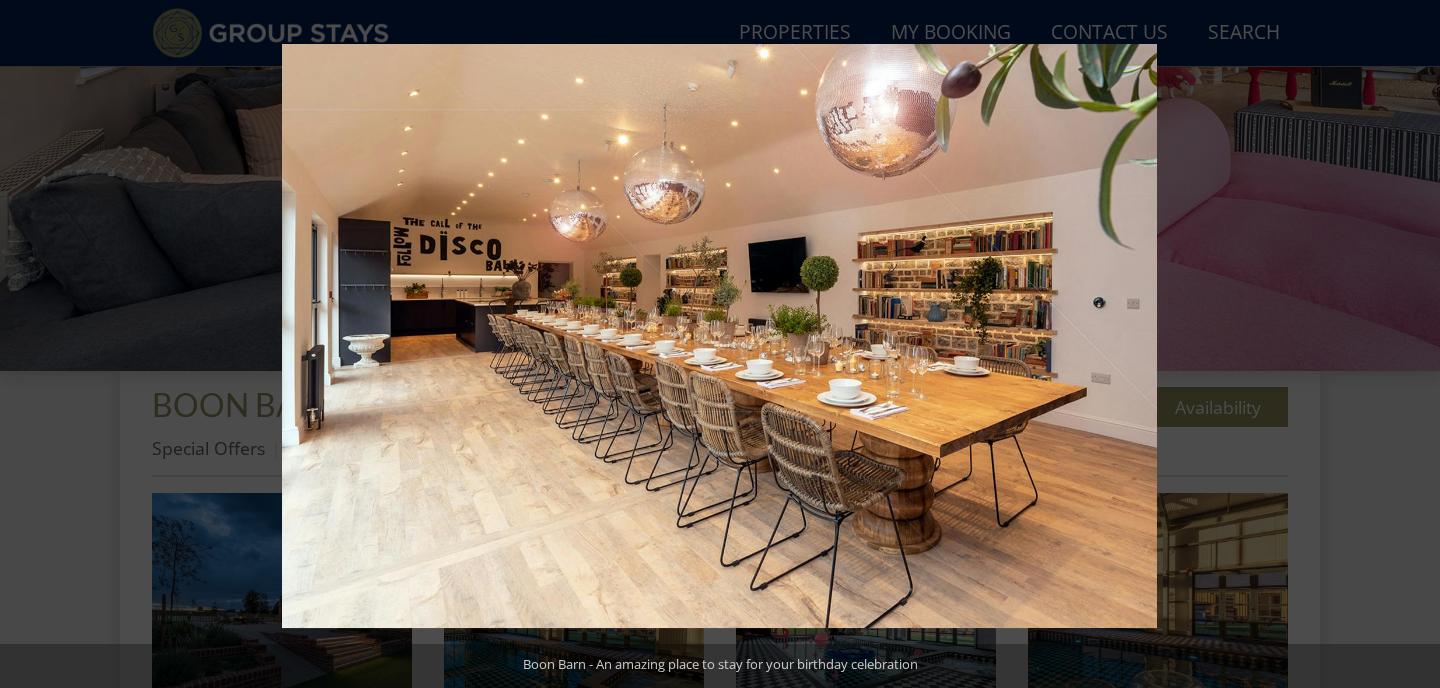click at bounding box center (1405, 344) 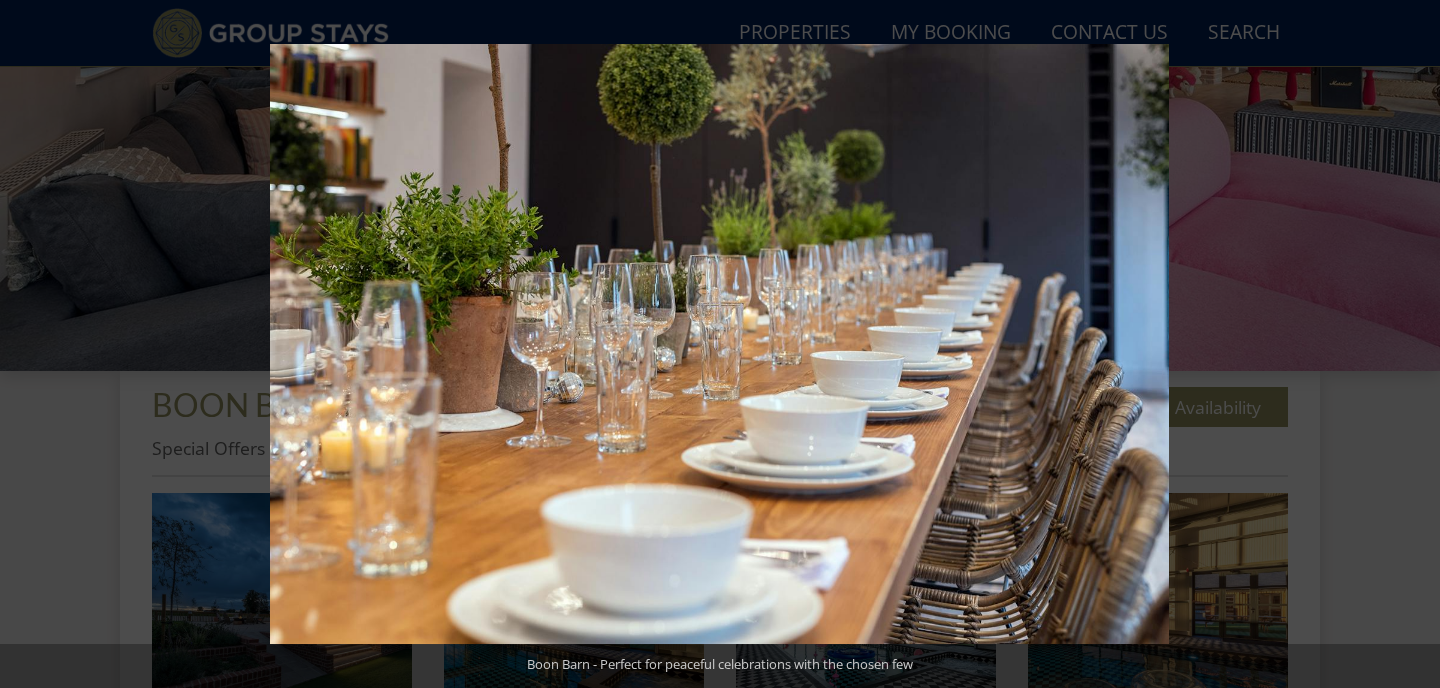 click at bounding box center [1405, 344] 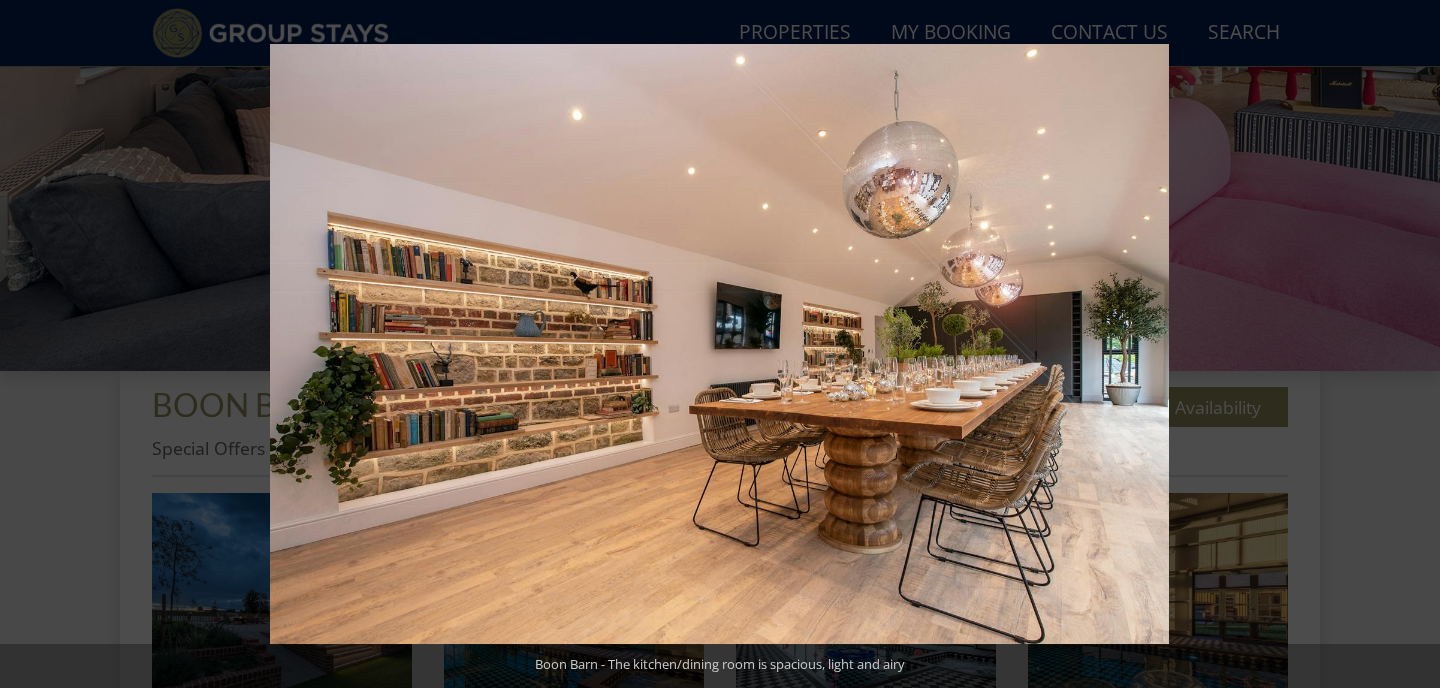 click at bounding box center [1405, 344] 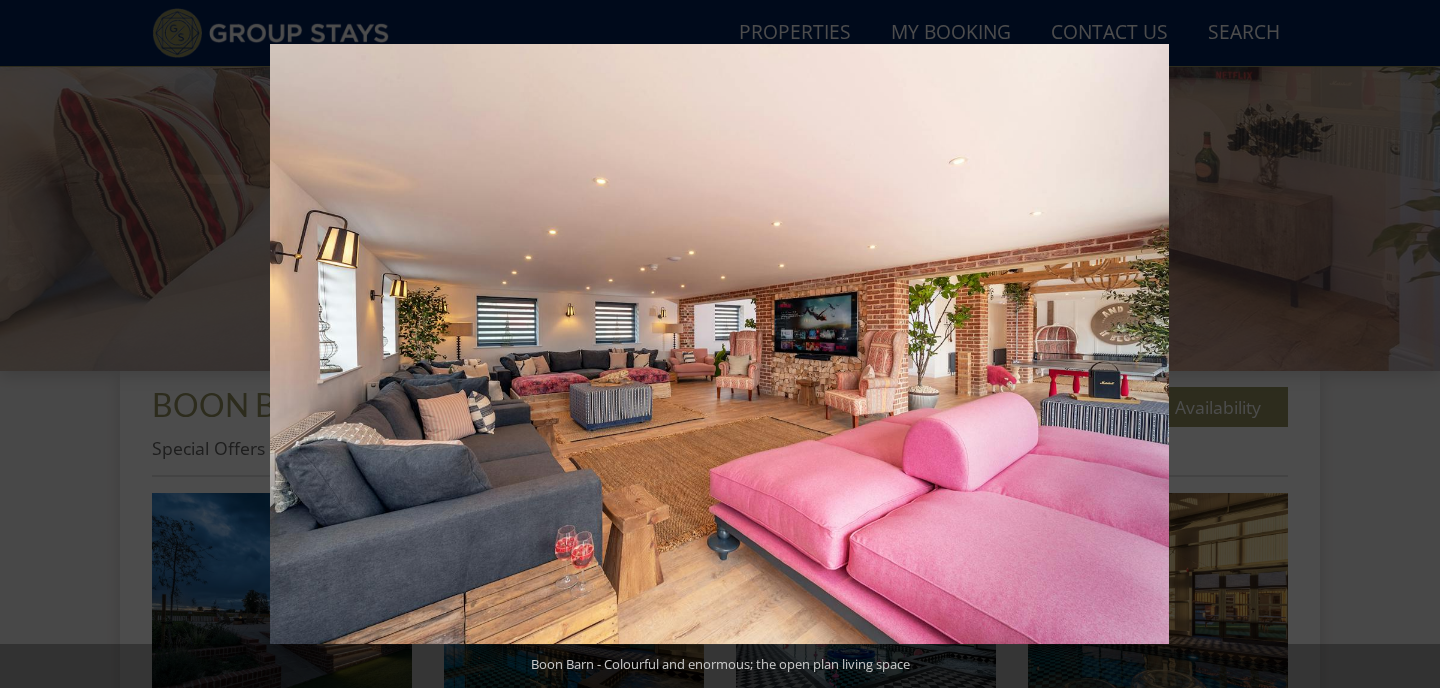 click at bounding box center (1405, 344) 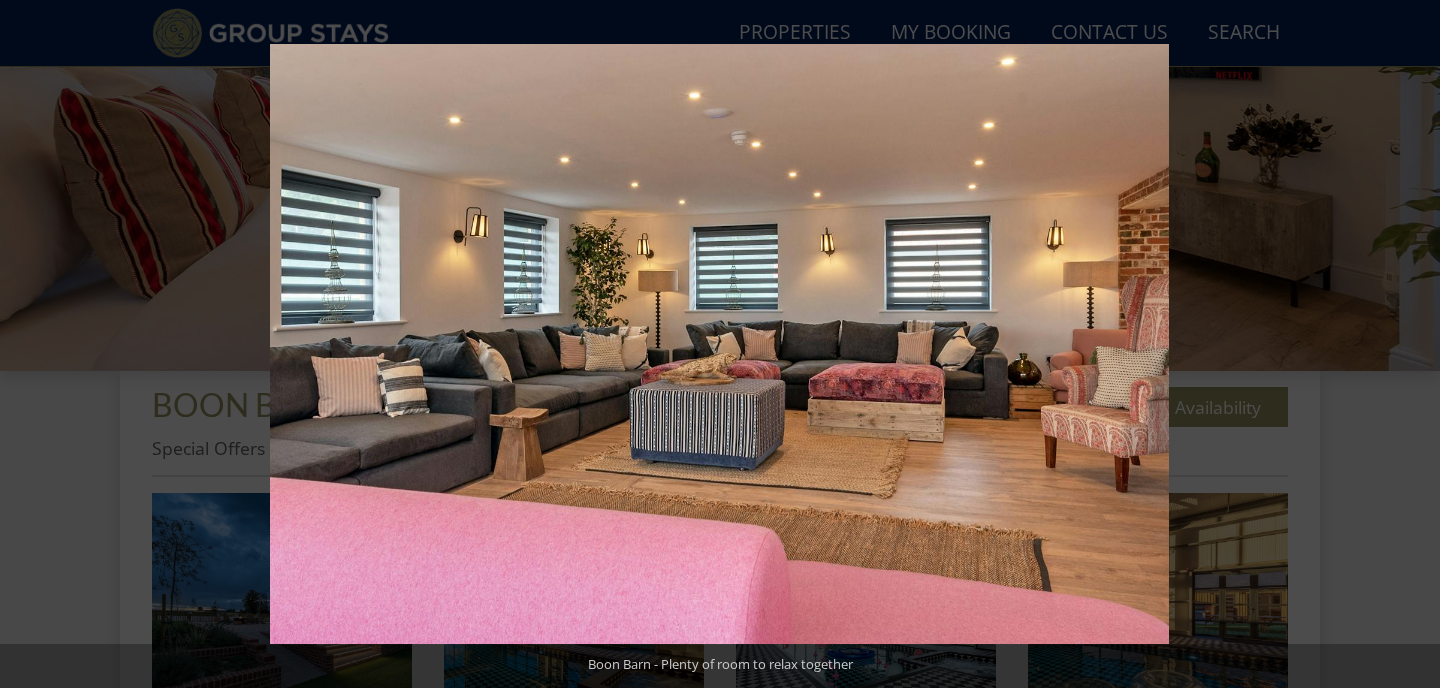click at bounding box center [1405, 344] 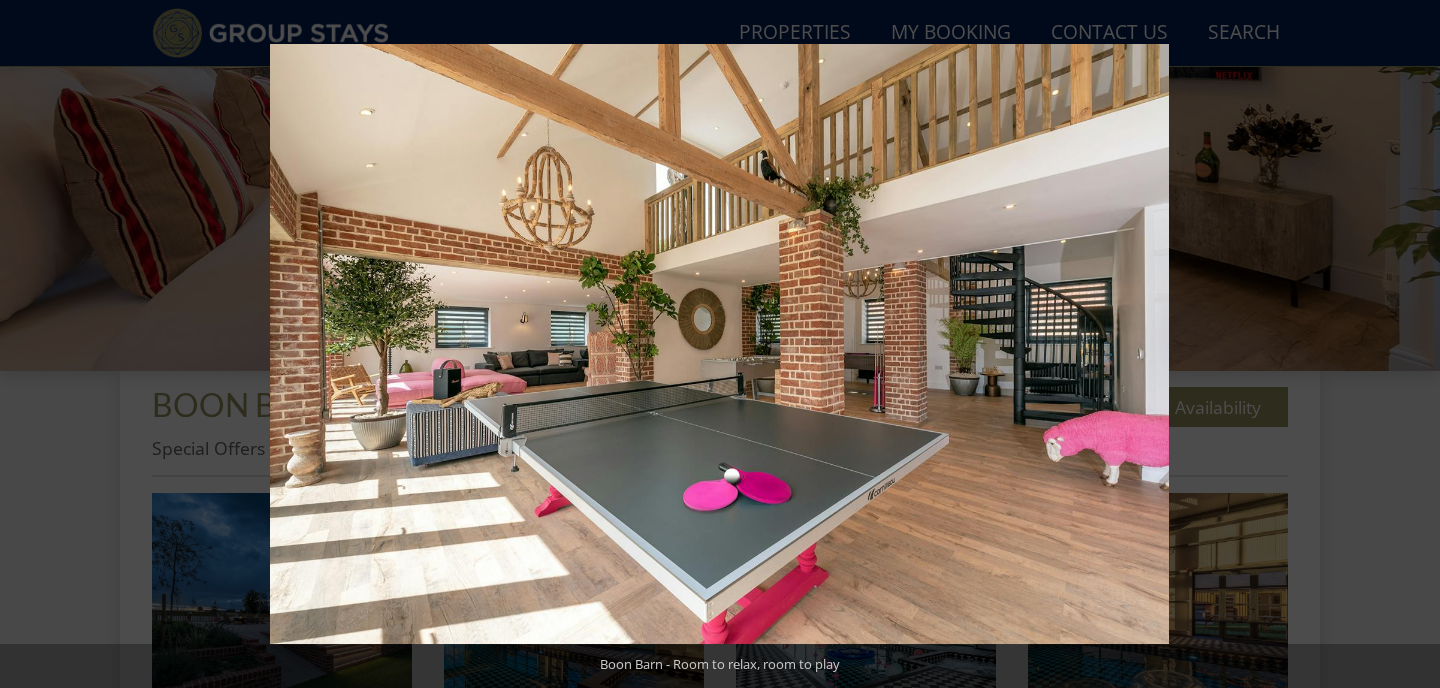 click at bounding box center [1405, 344] 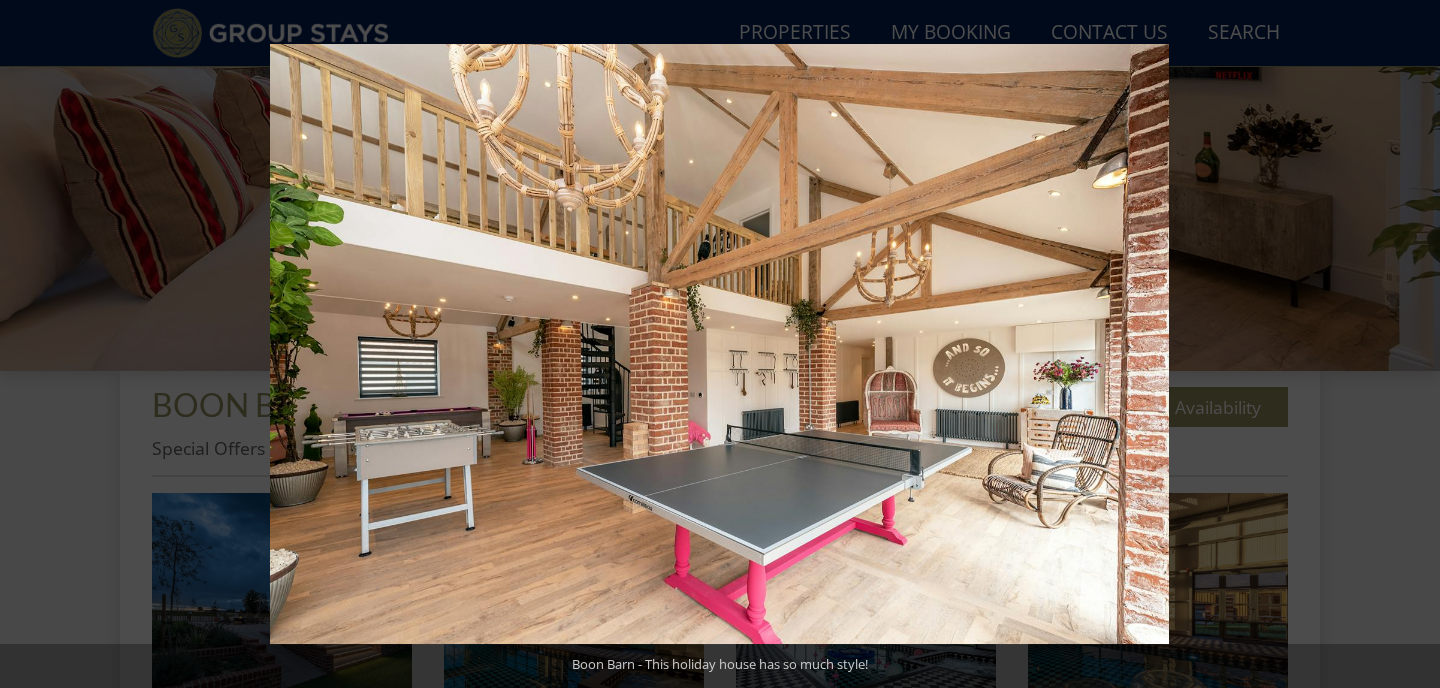 click at bounding box center (1405, 344) 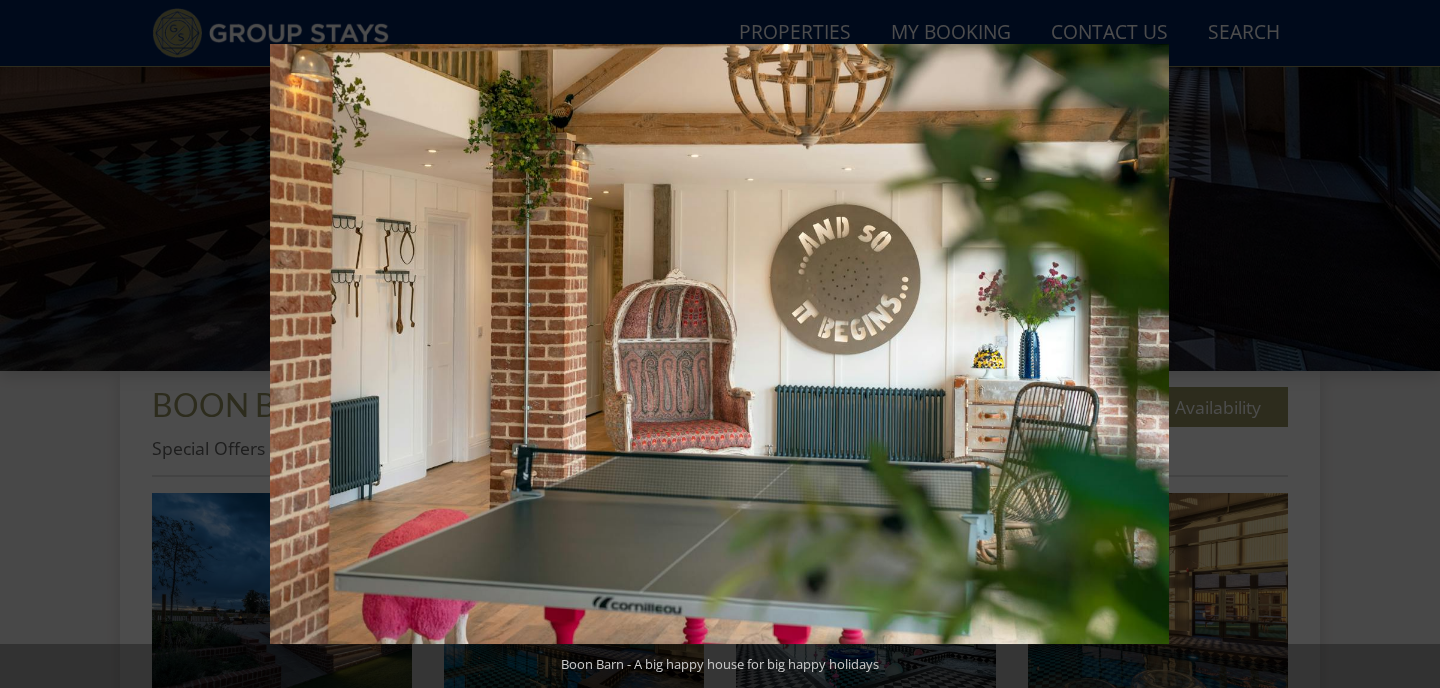 click at bounding box center (1405, 344) 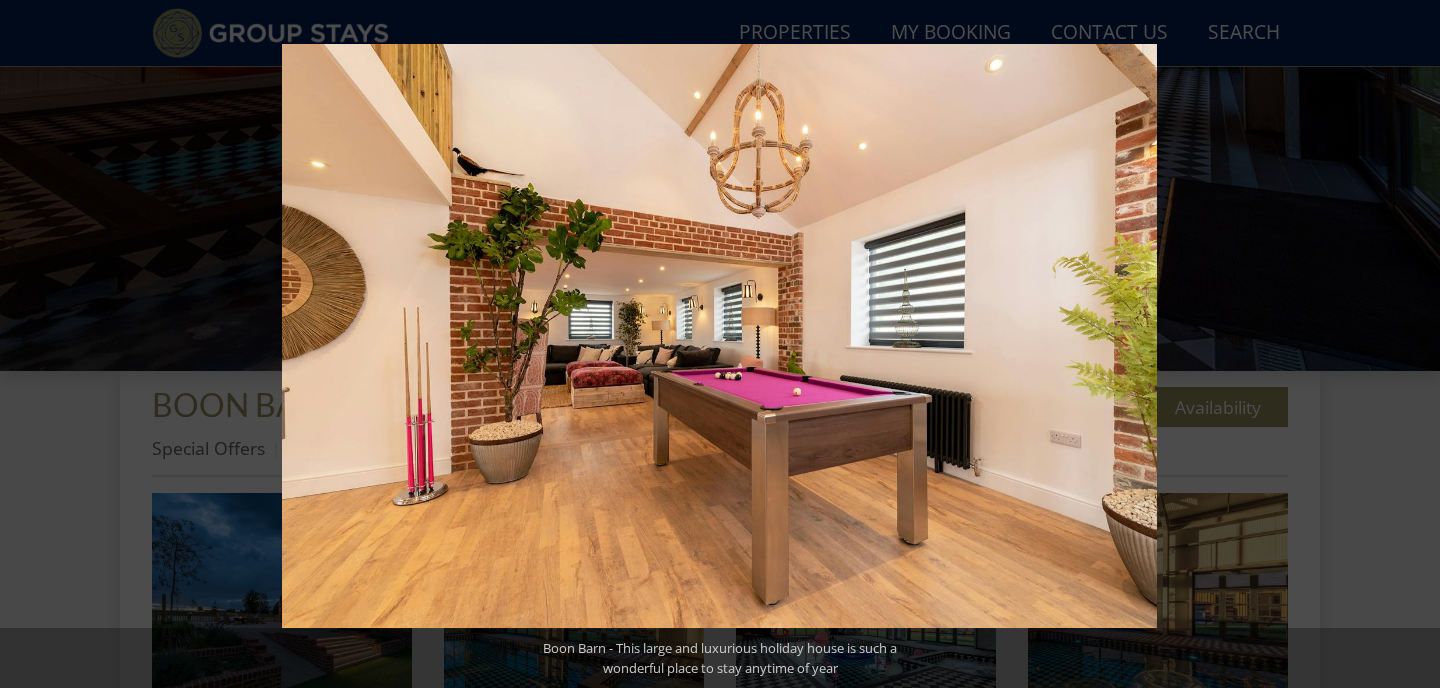 click at bounding box center (1405, 344) 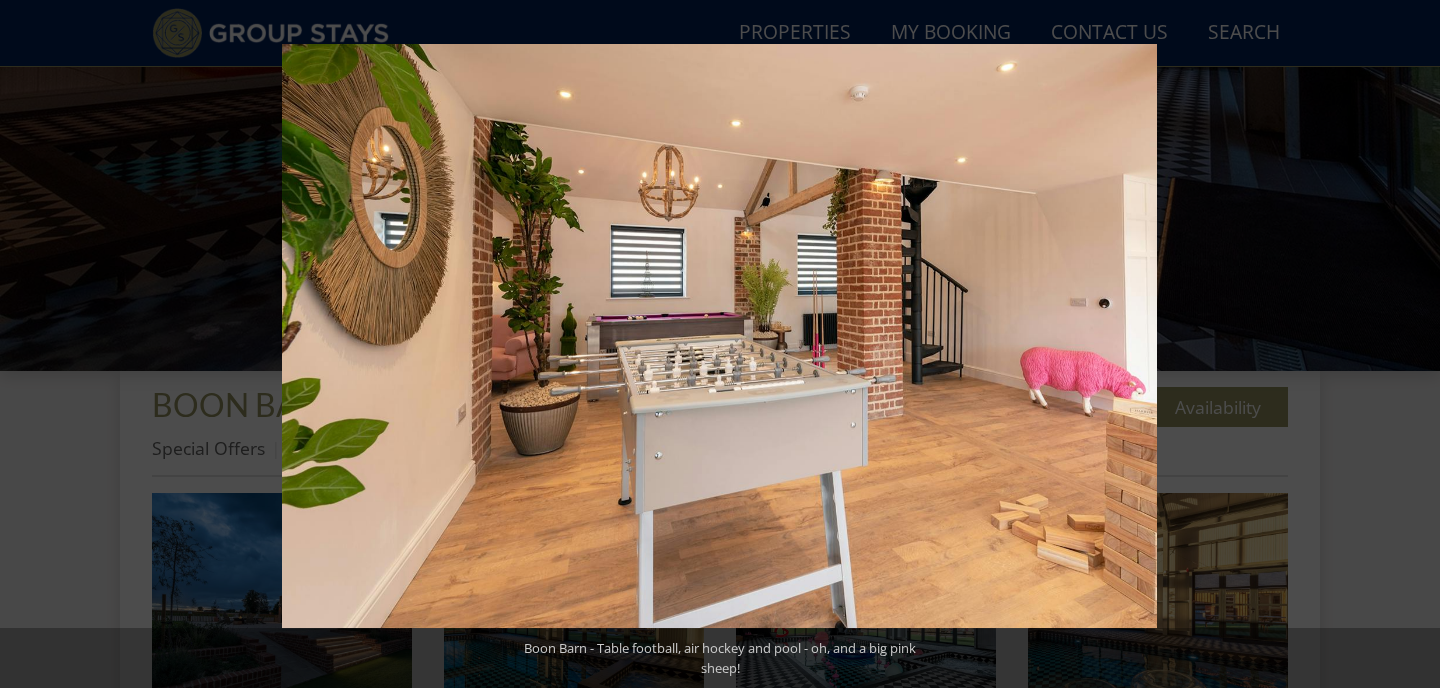 click at bounding box center (1405, 344) 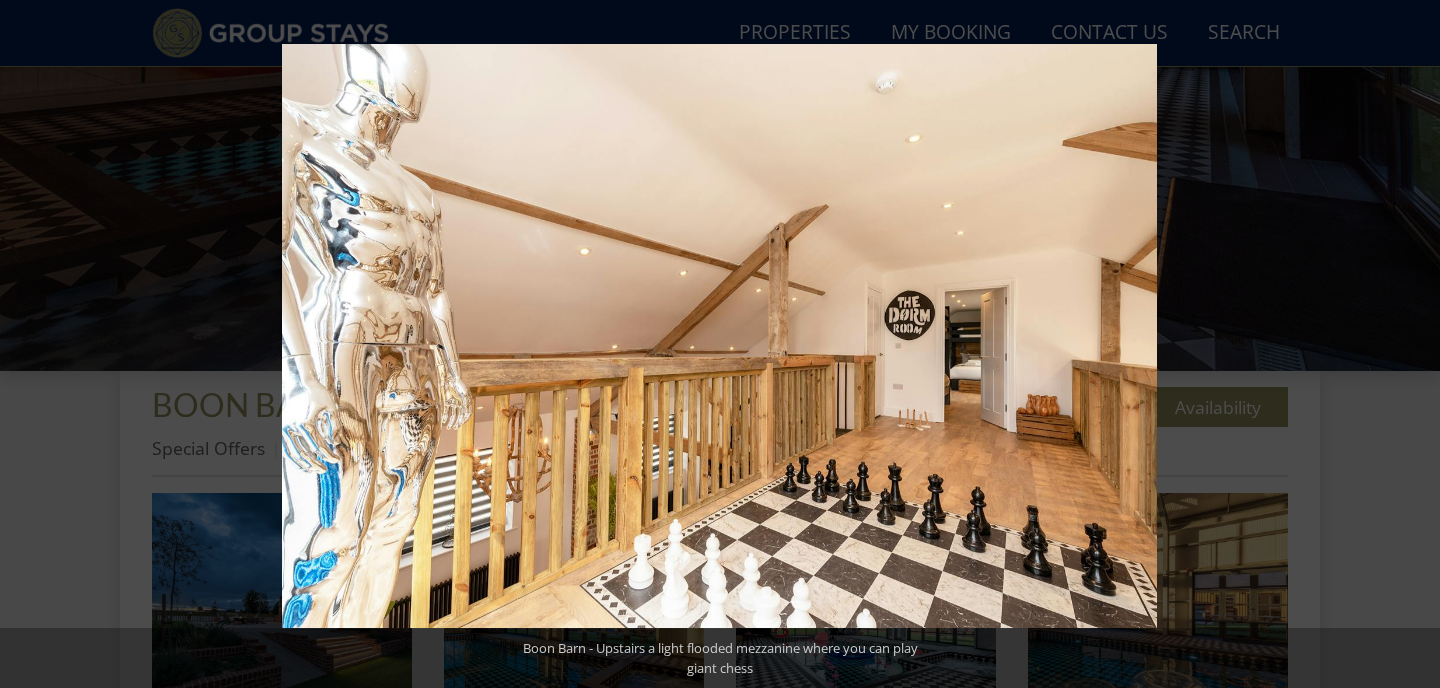 click at bounding box center (1405, 344) 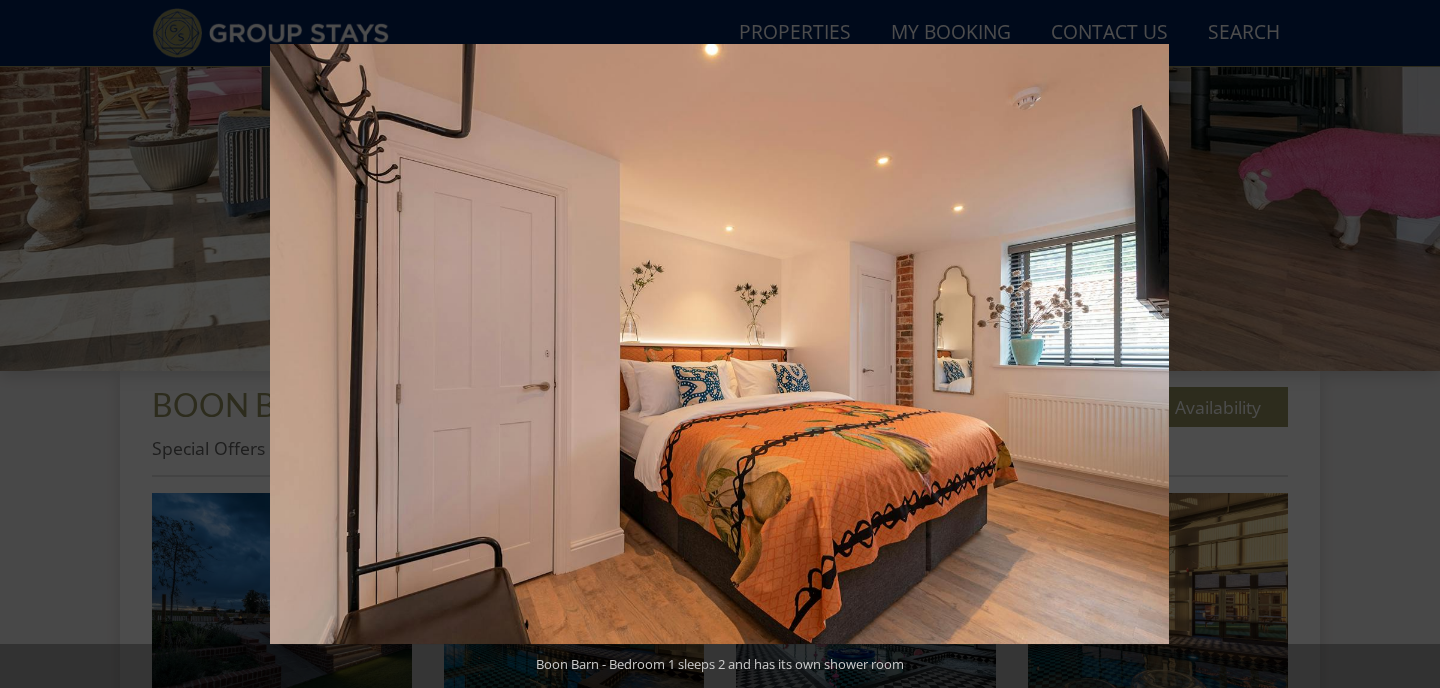 click at bounding box center [1405, 344] 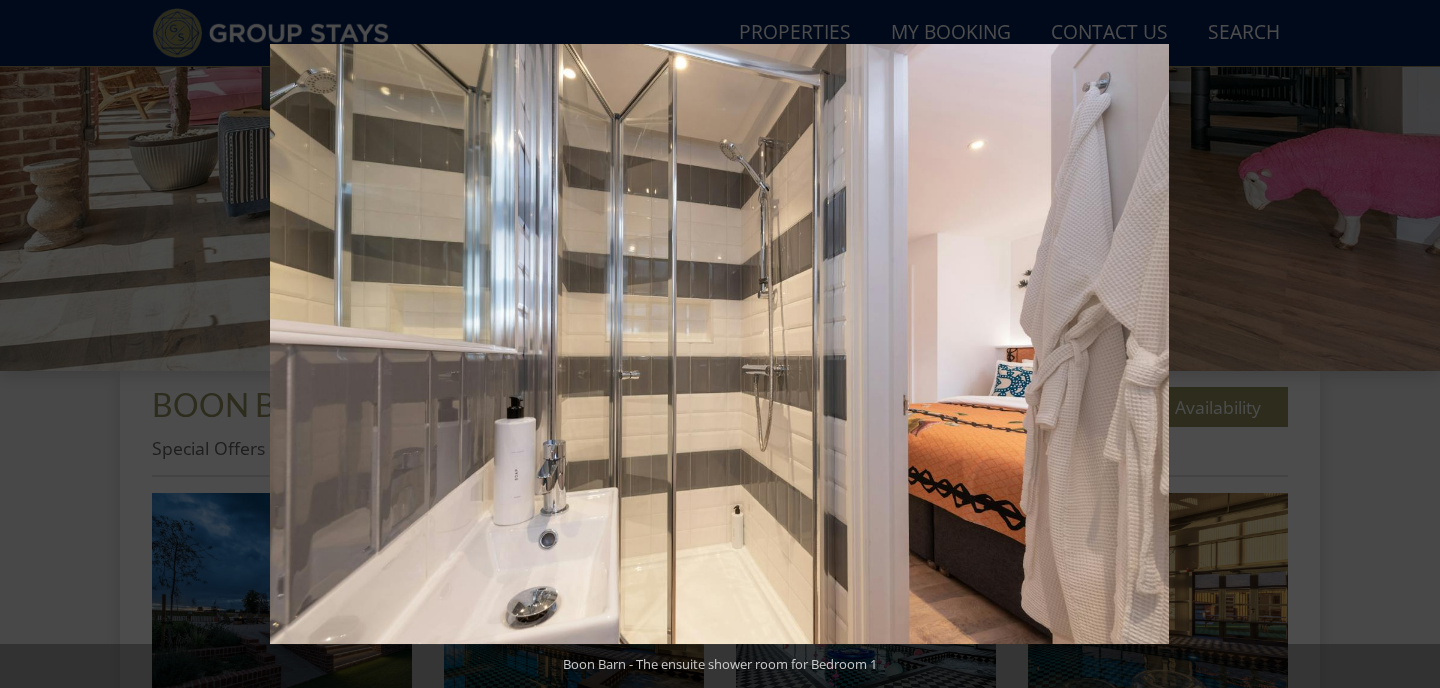 click at bounding box center [1405, 344] 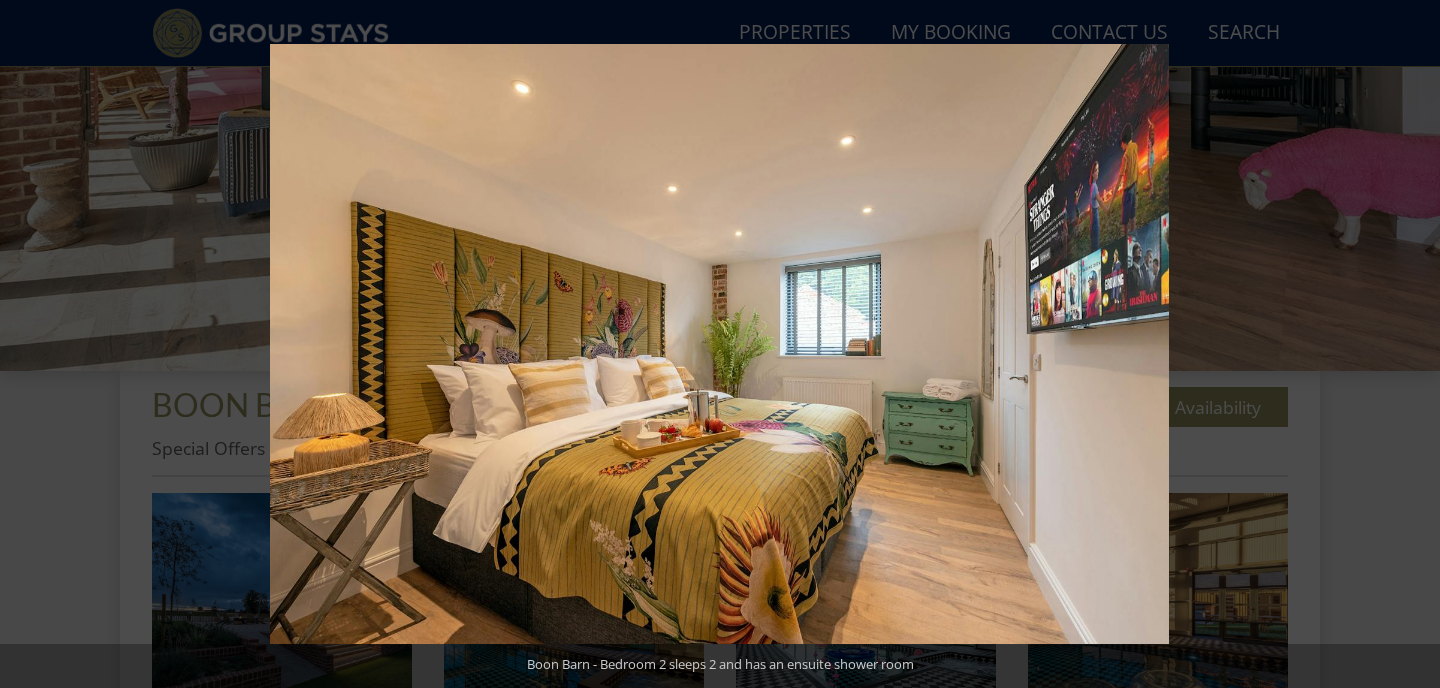 click at bounding box center (1405, 344) 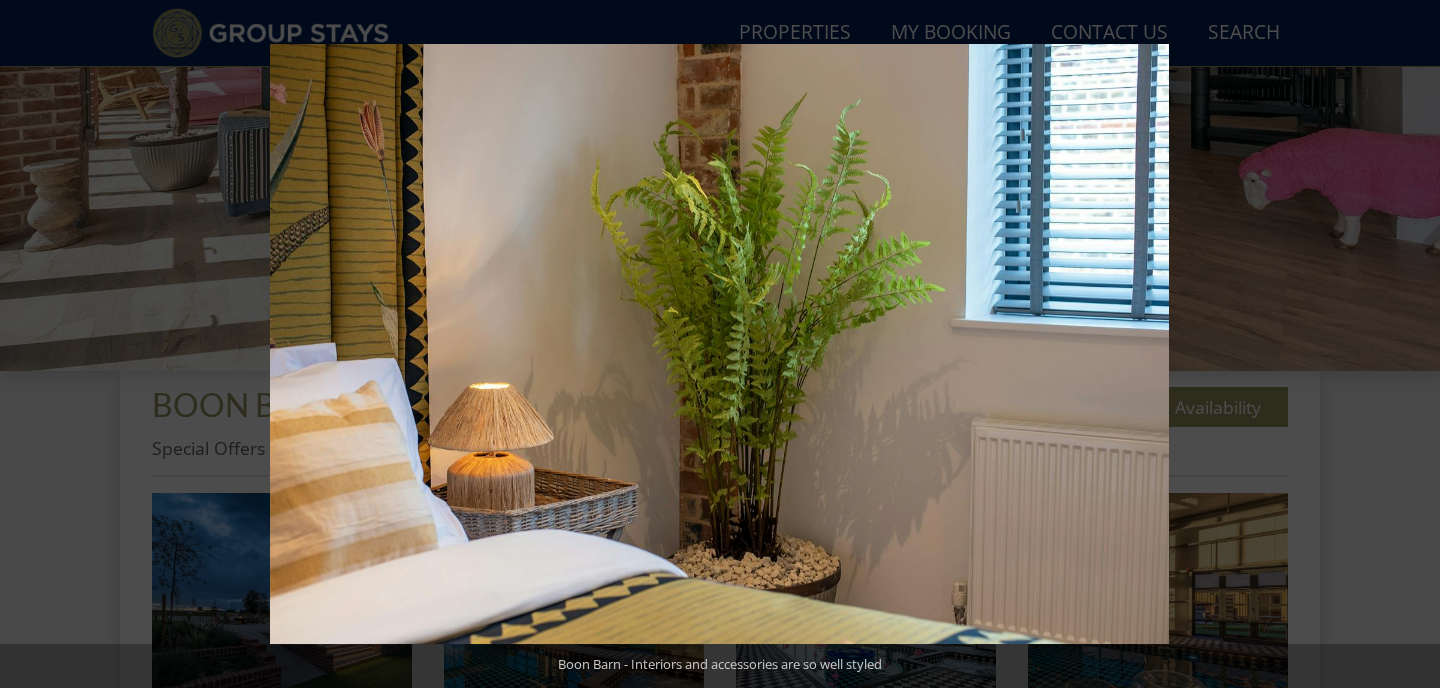 click at bounding box center (1405, 344) 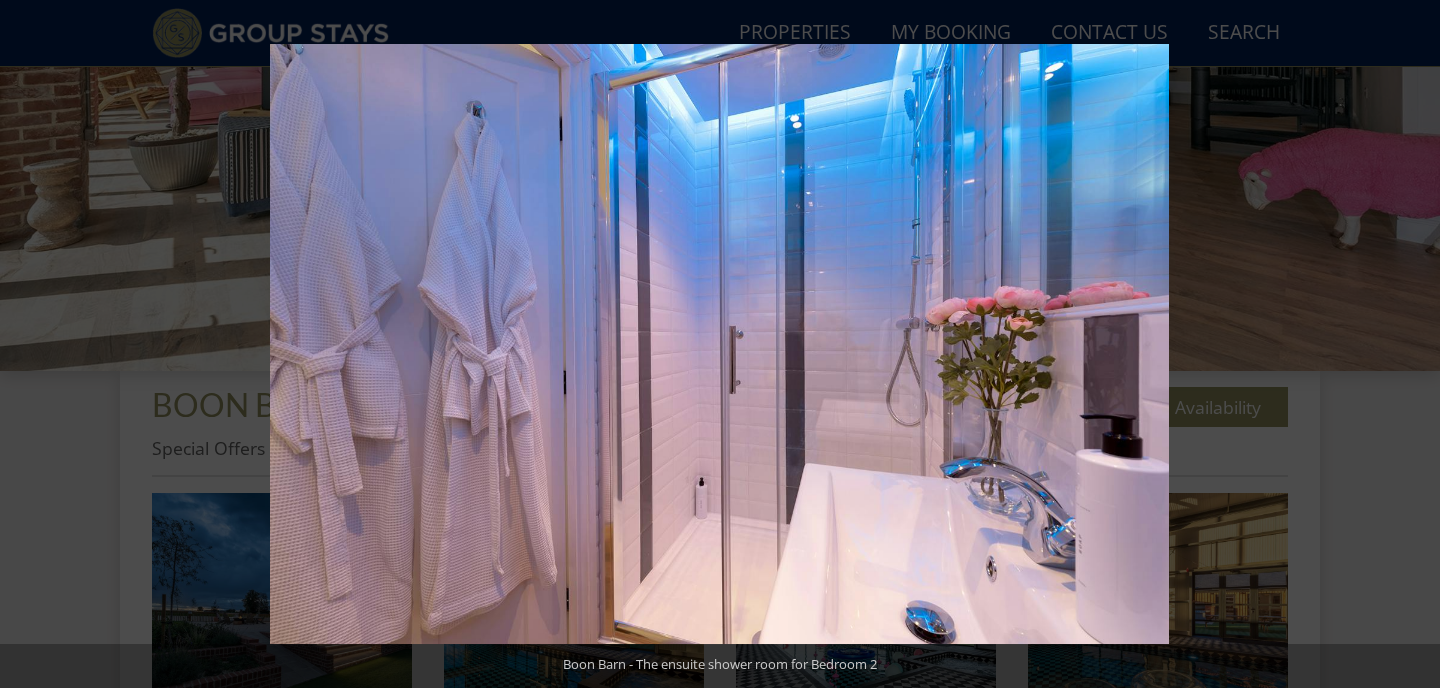 click at bounding box center (1405, 344) 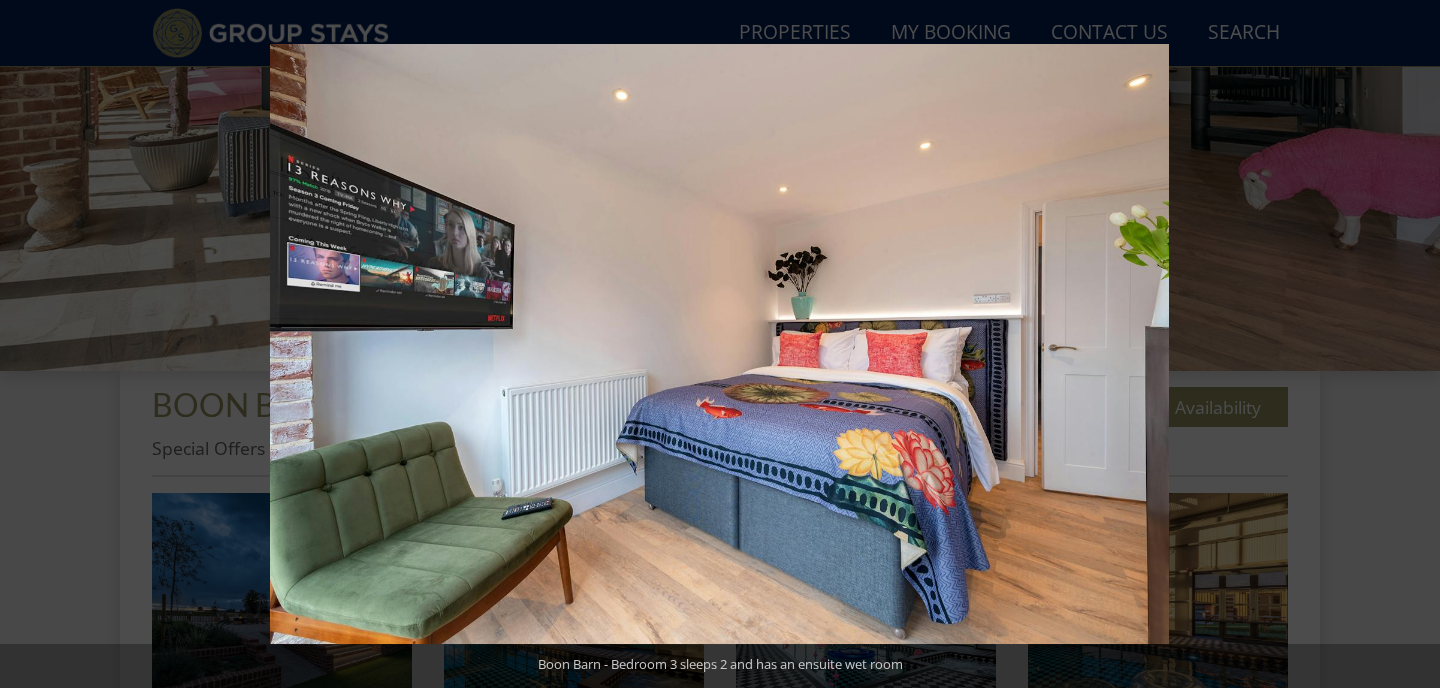 click at bounding box center [1405, 344] 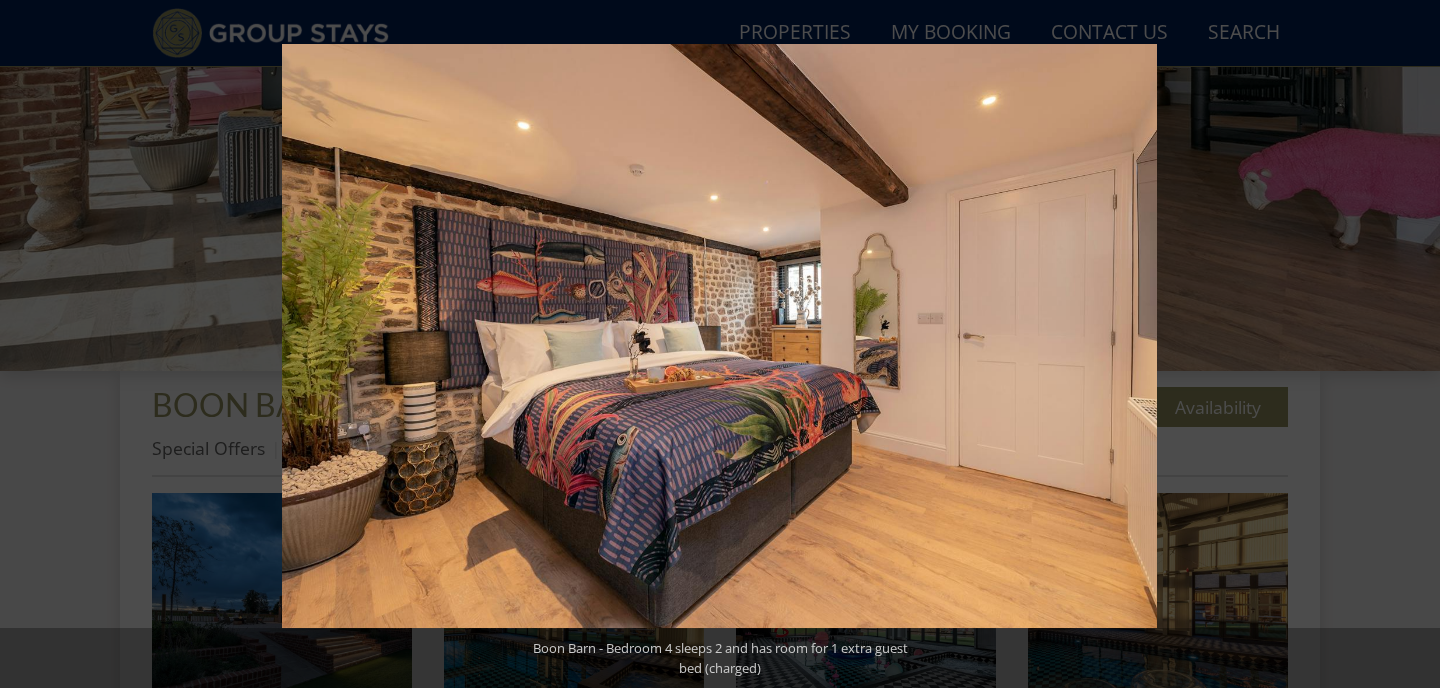 click at bounding box center (1405, 344) 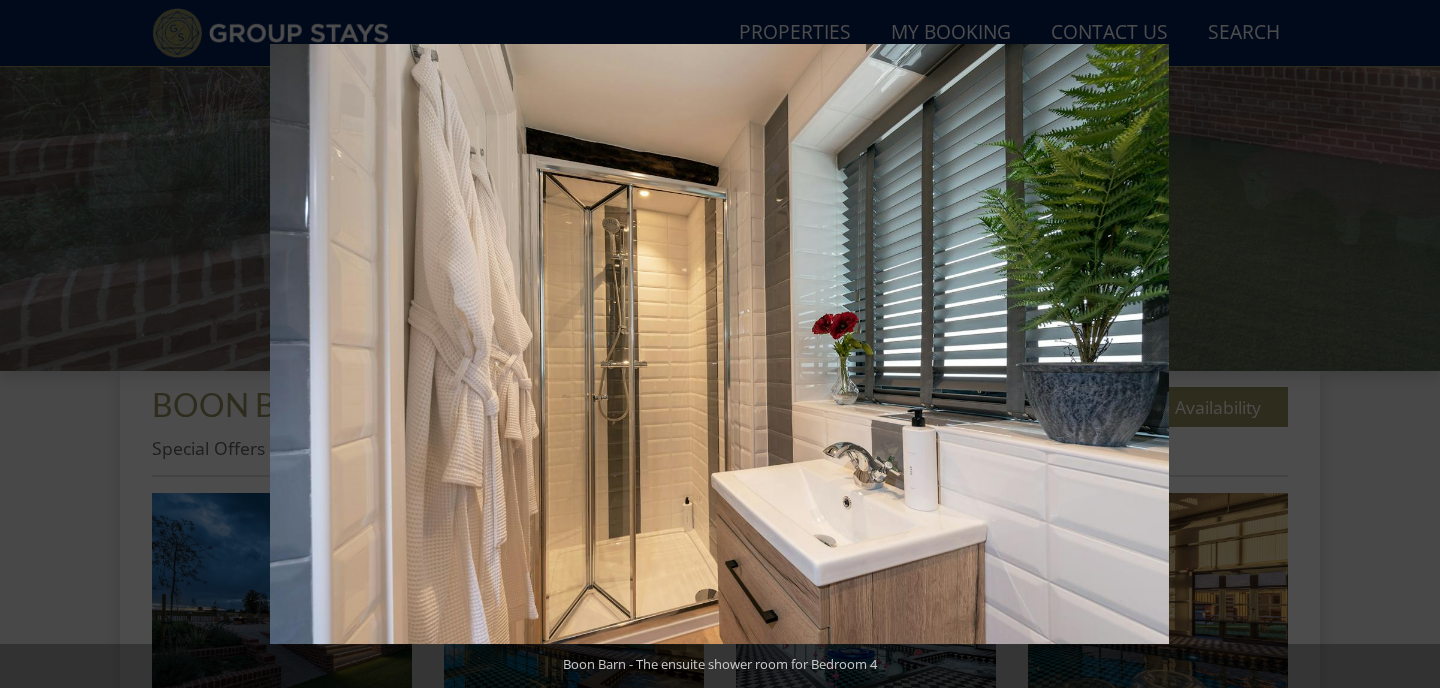 click at bounding box center (1405, 344) 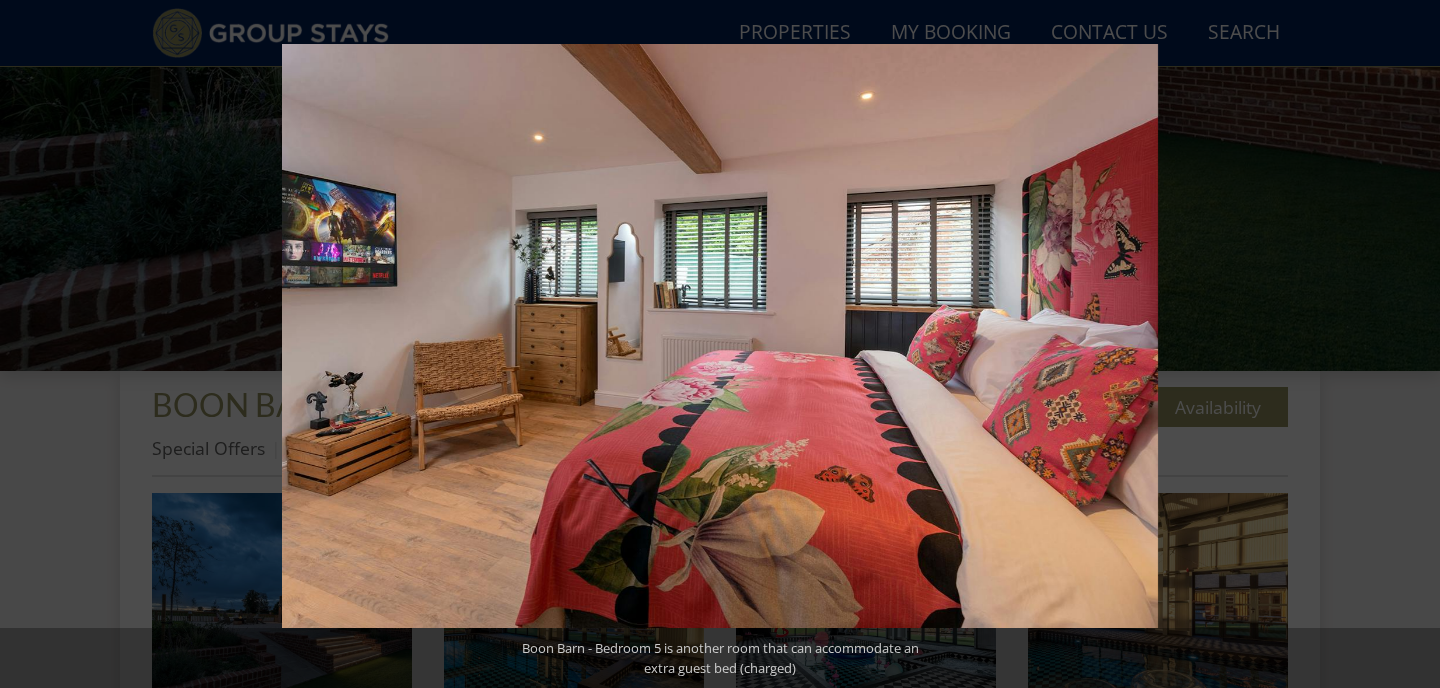 click at bounding box center [1405, 344] 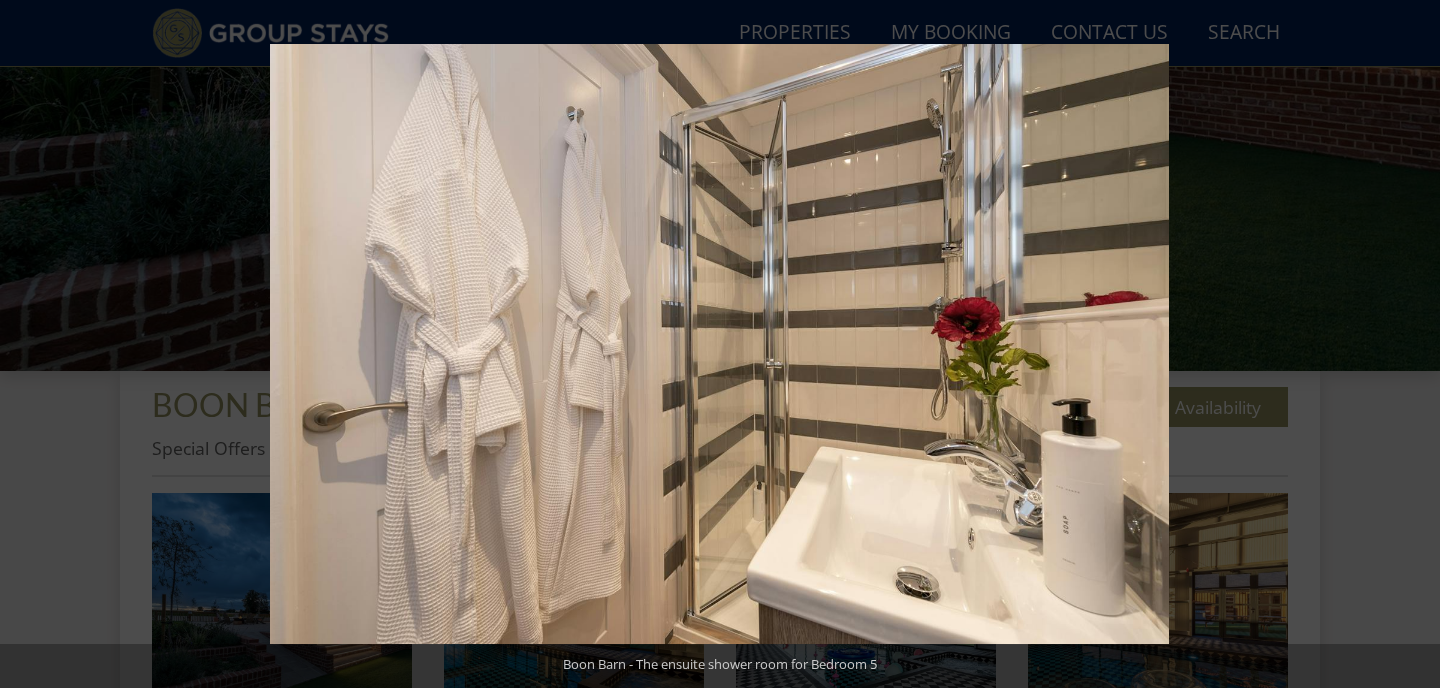 click at bounding box center (1405, 344) 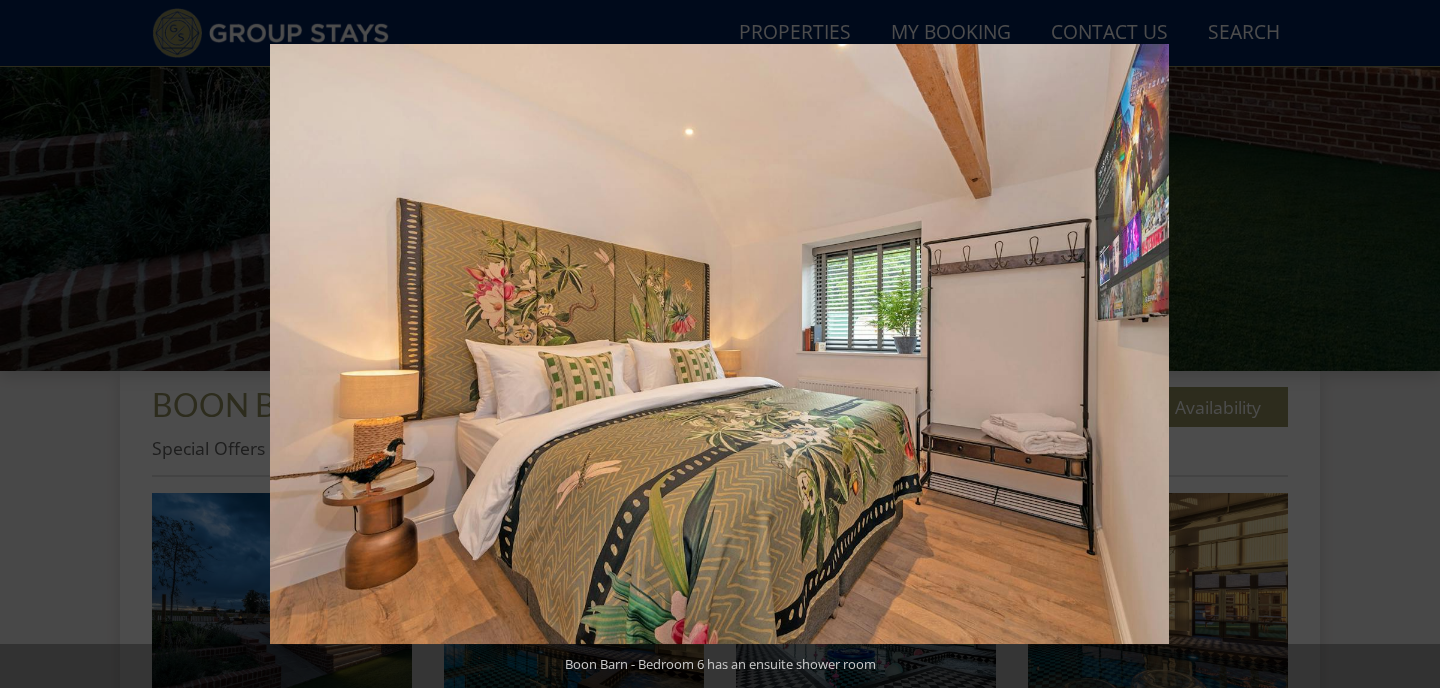 click at bounding box center (1405, 344) 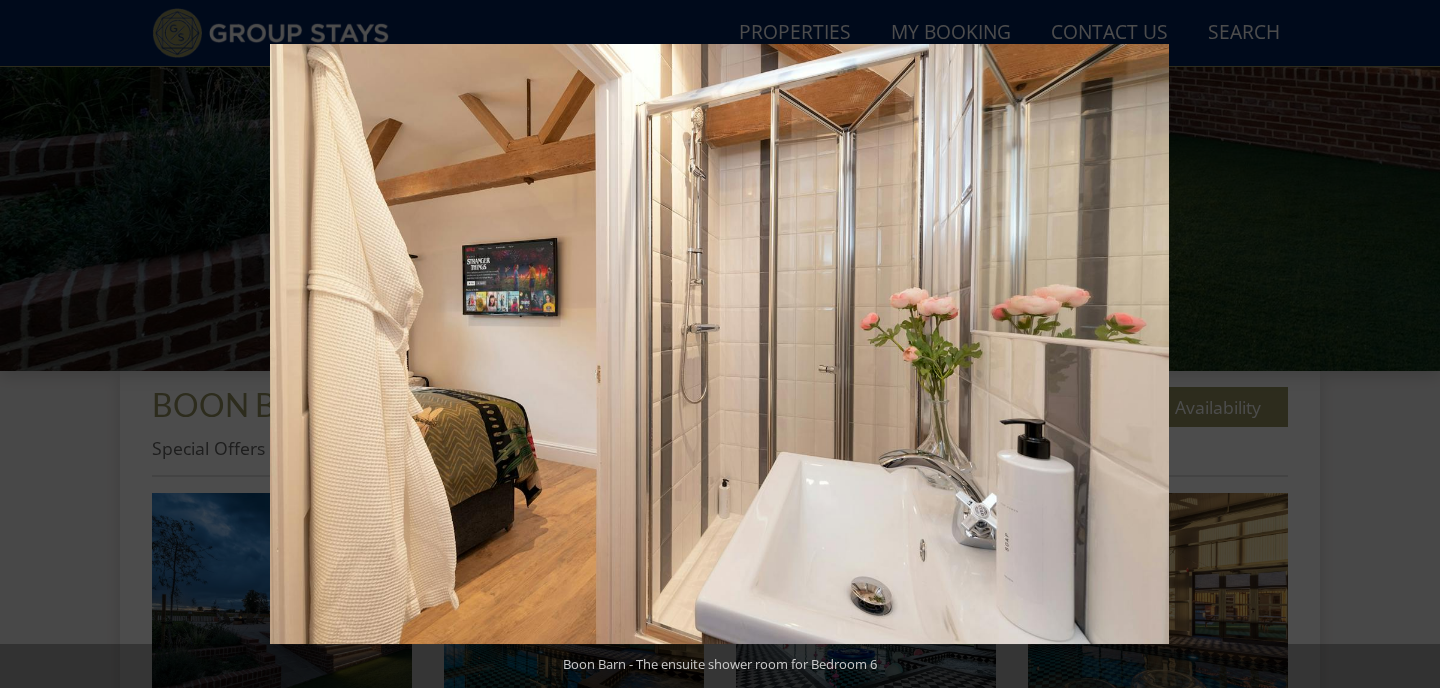 click at bounding box center [1405, 344] 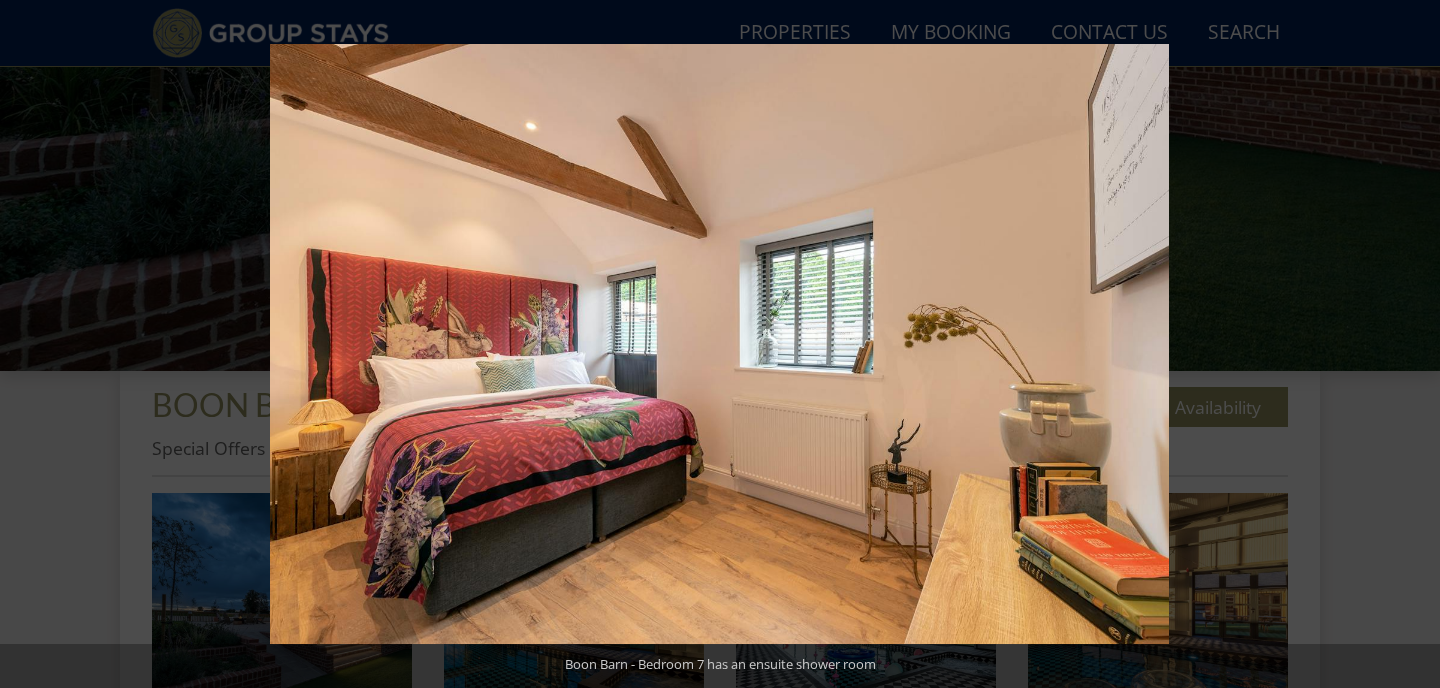 click at bounding box center (1405, 344) 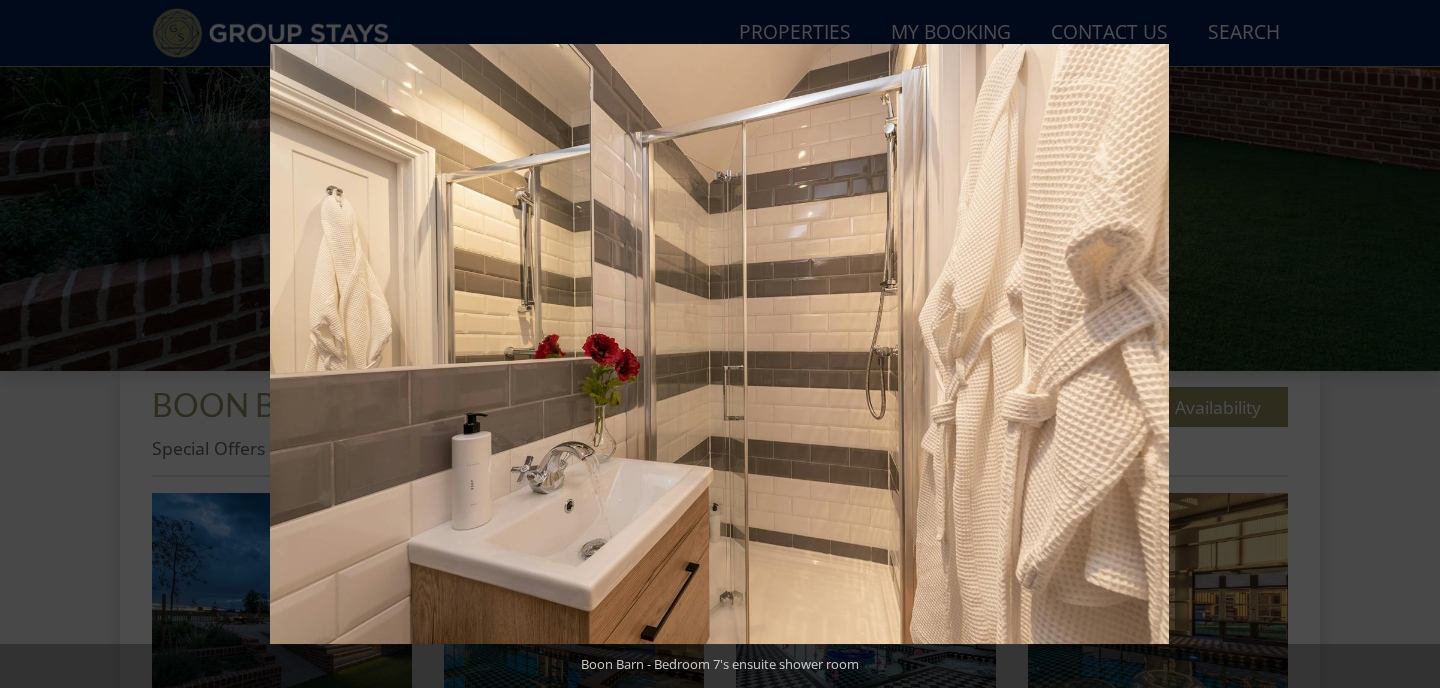 click at bounding box center (1405, 344) 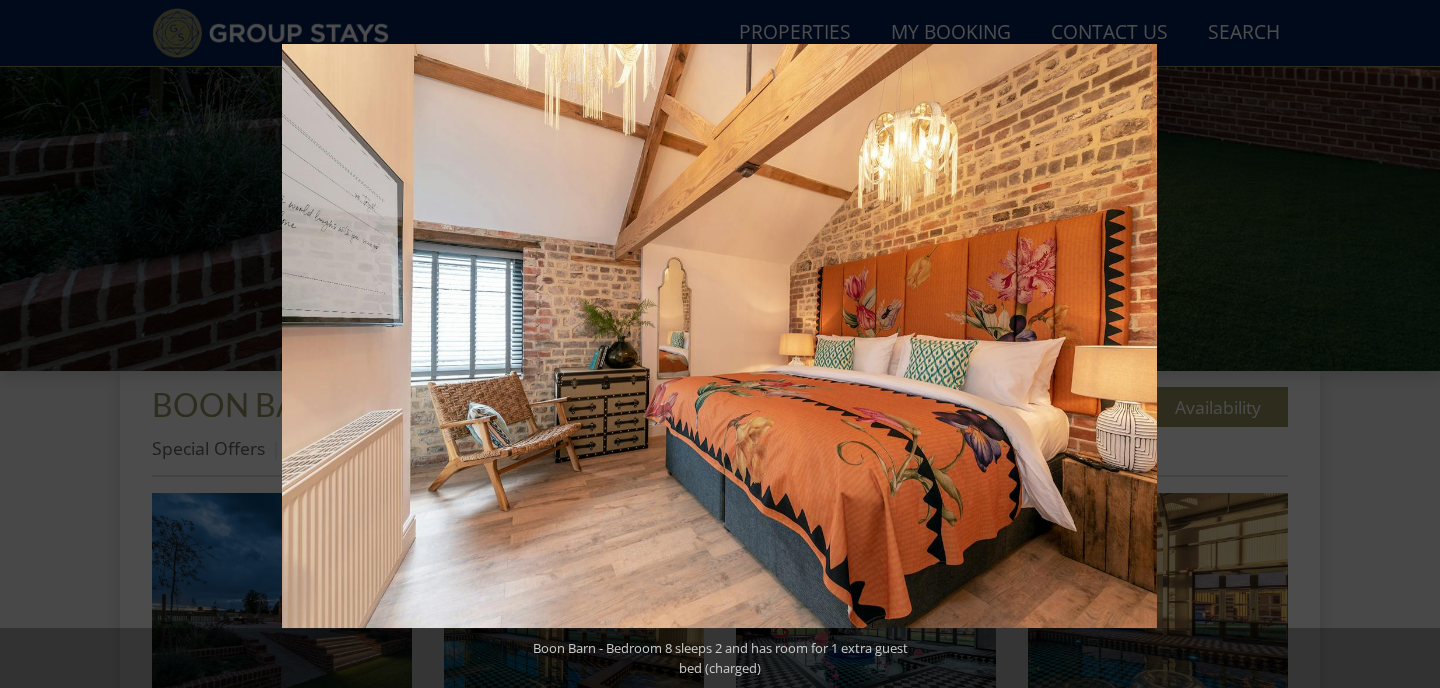 click at bounding box center [1405, 344] 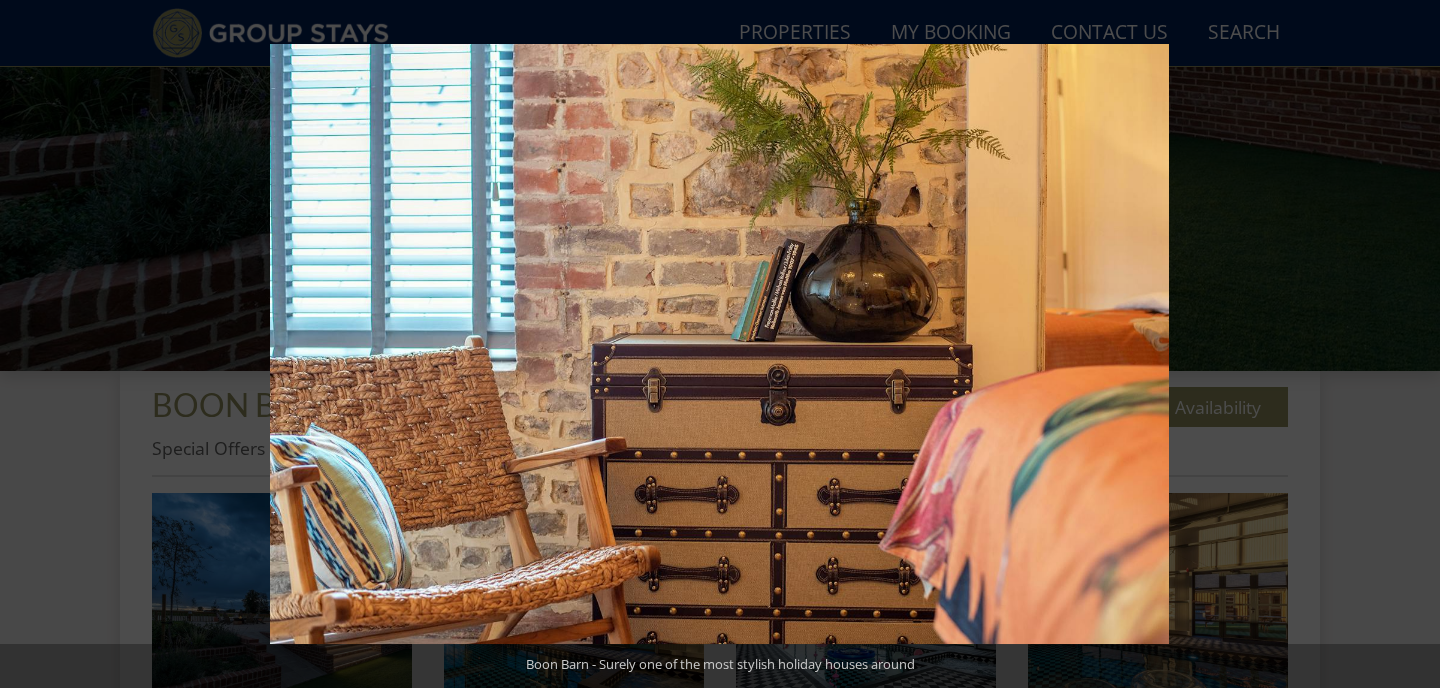 click at bounding box center [1405, 344] 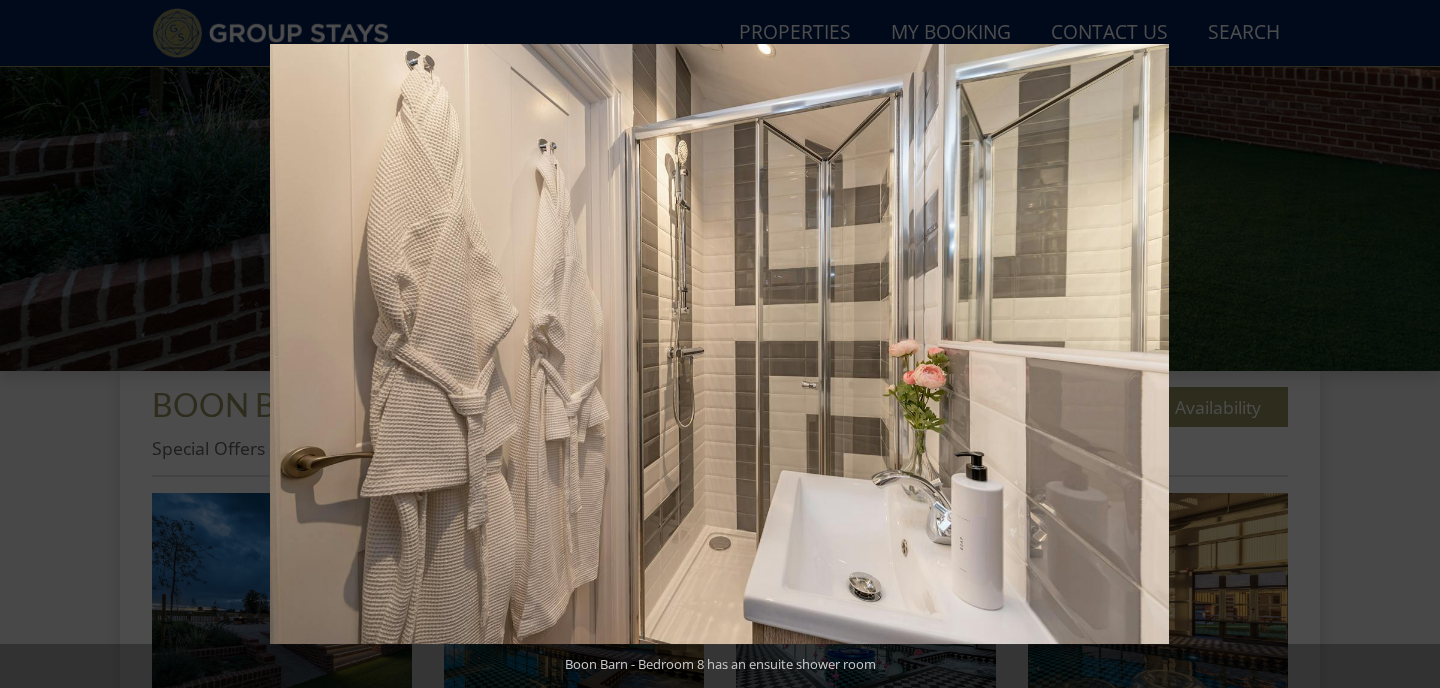 click at bounding box center [1405, 344] 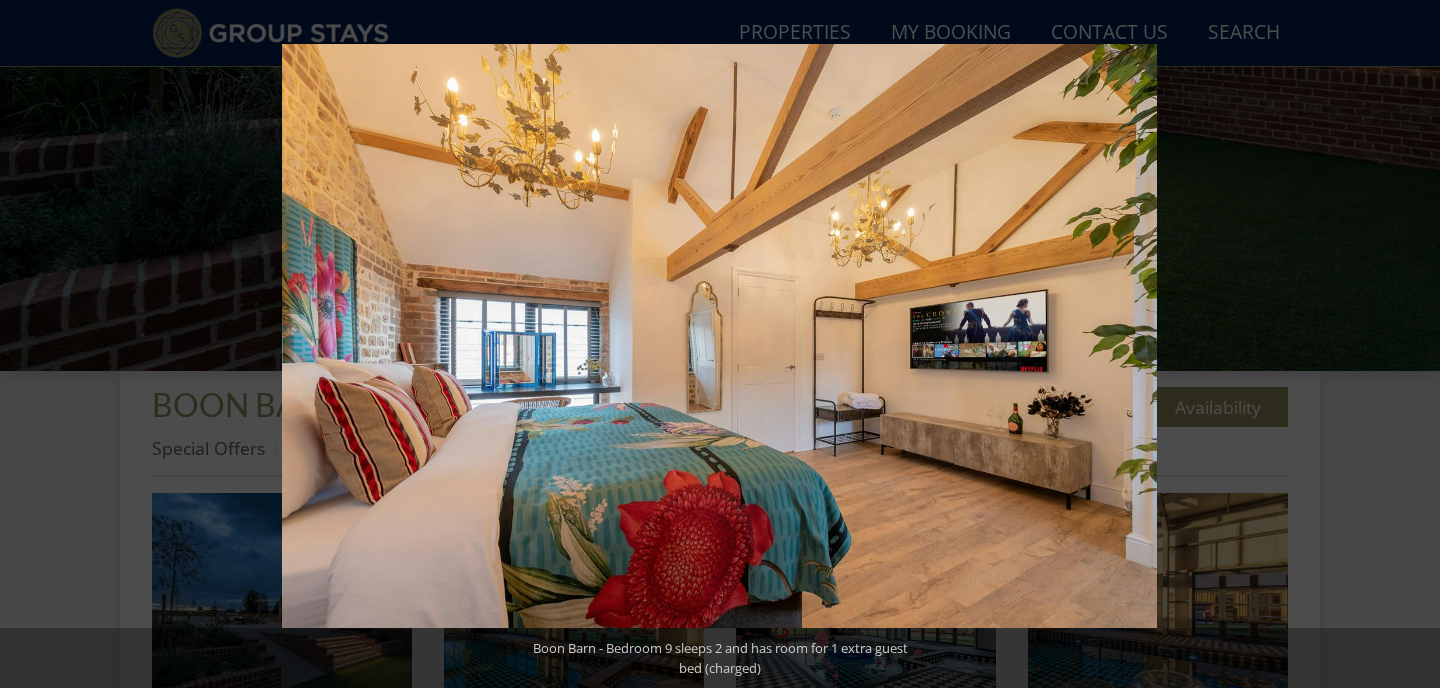 click at bounding box center [1405, 344] 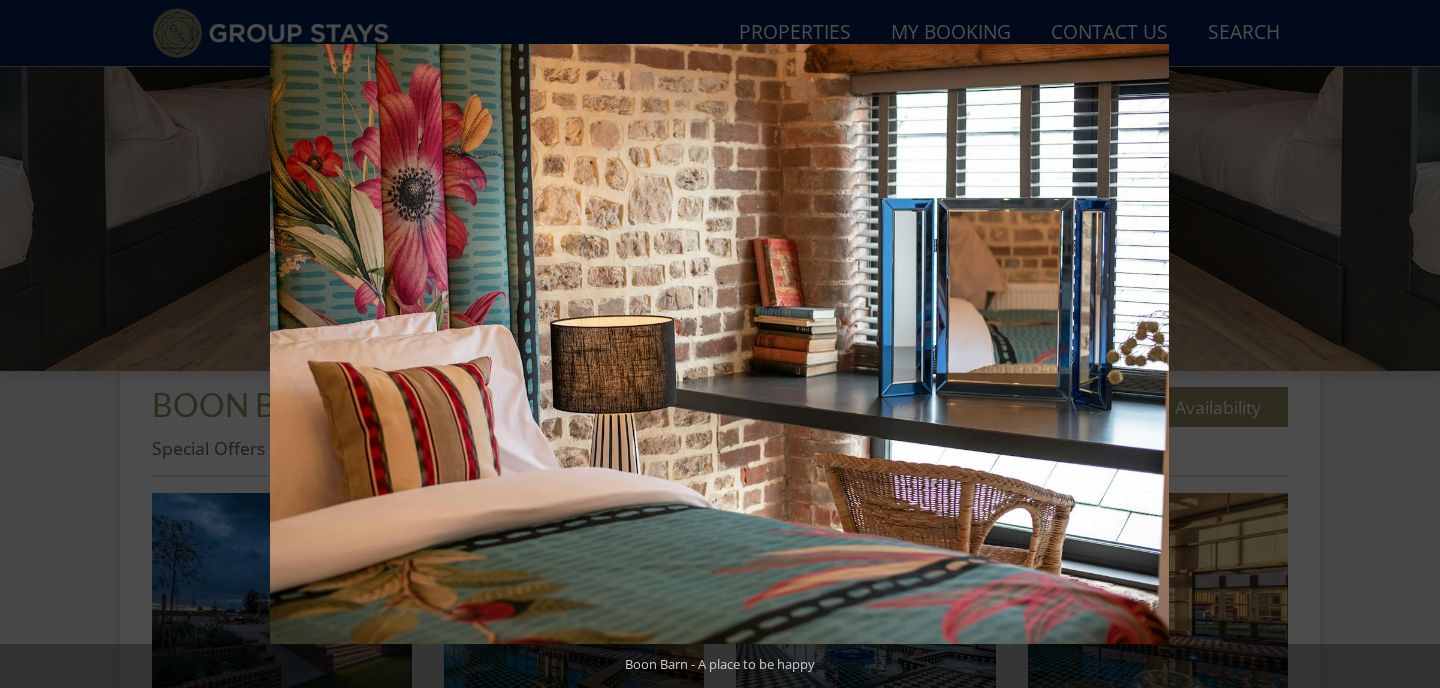 click at bounding box center [1405, 344] 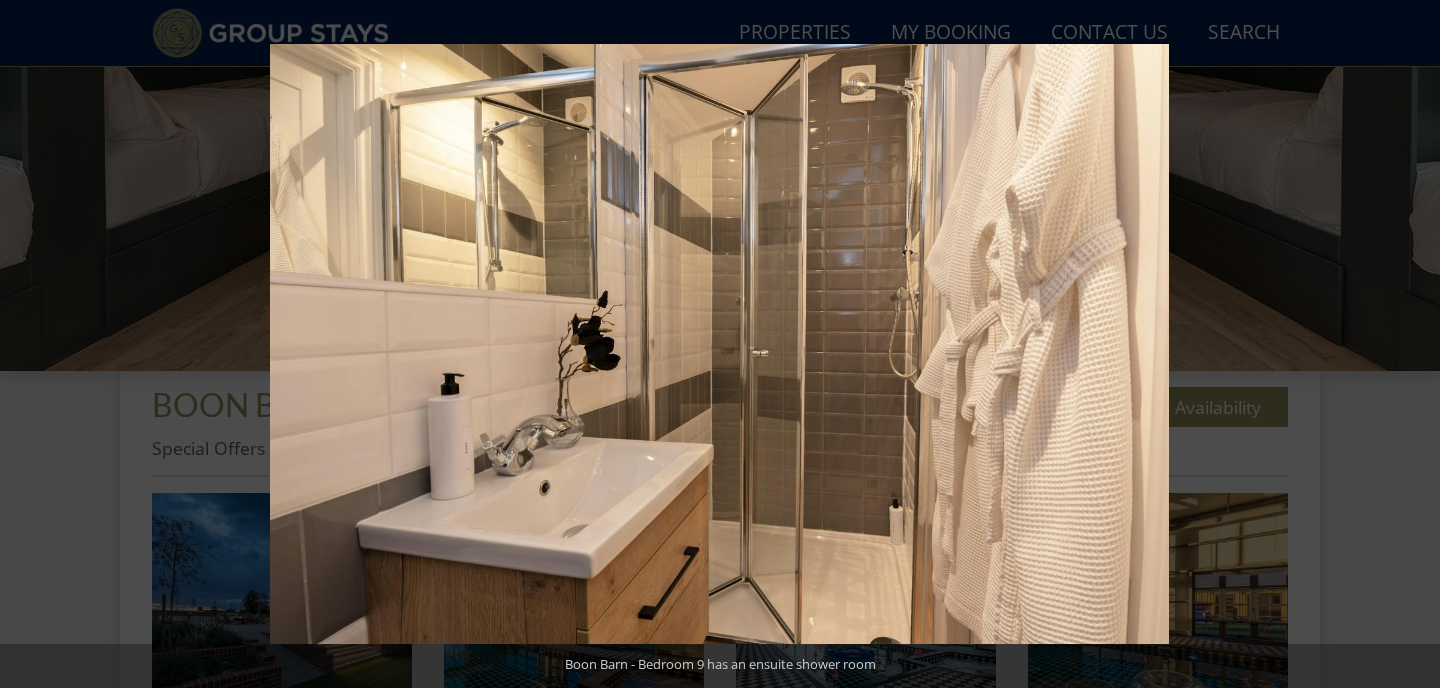 click at bounding box center [1405, 344] 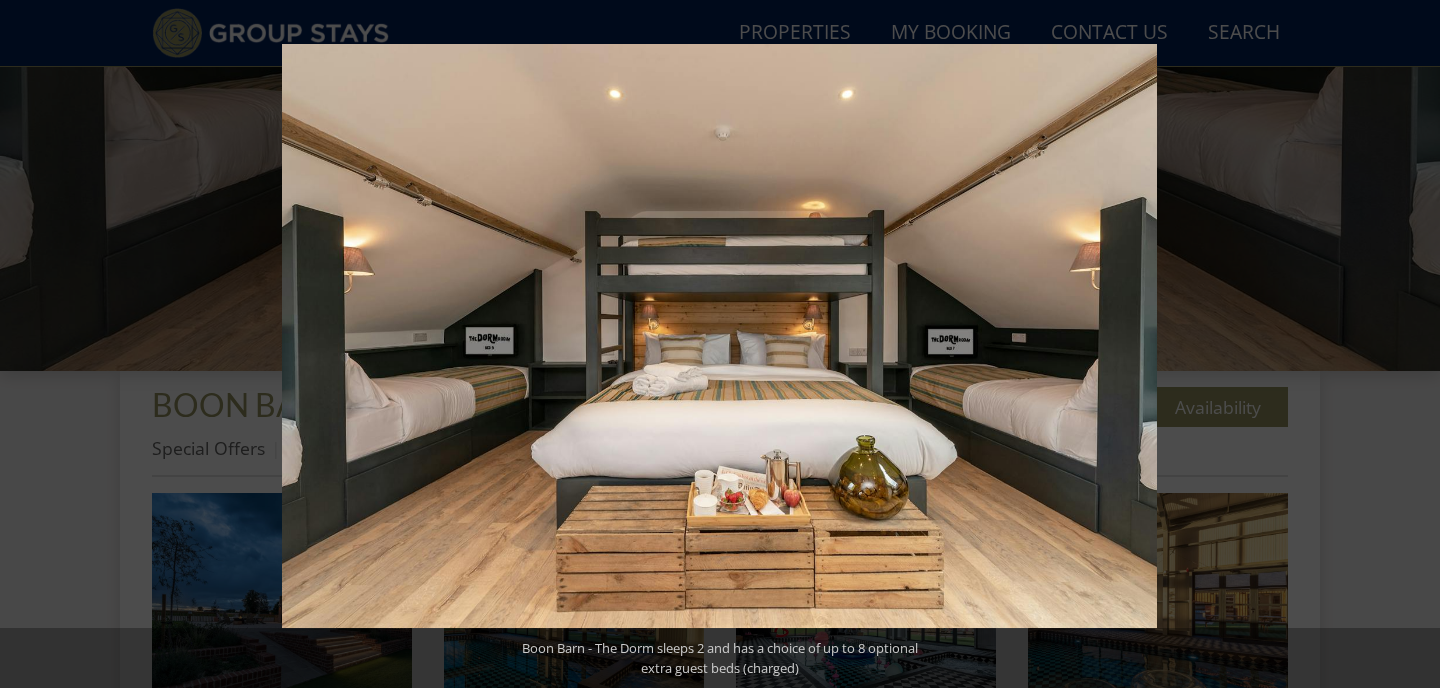 click at bounding box center (1405, 344) 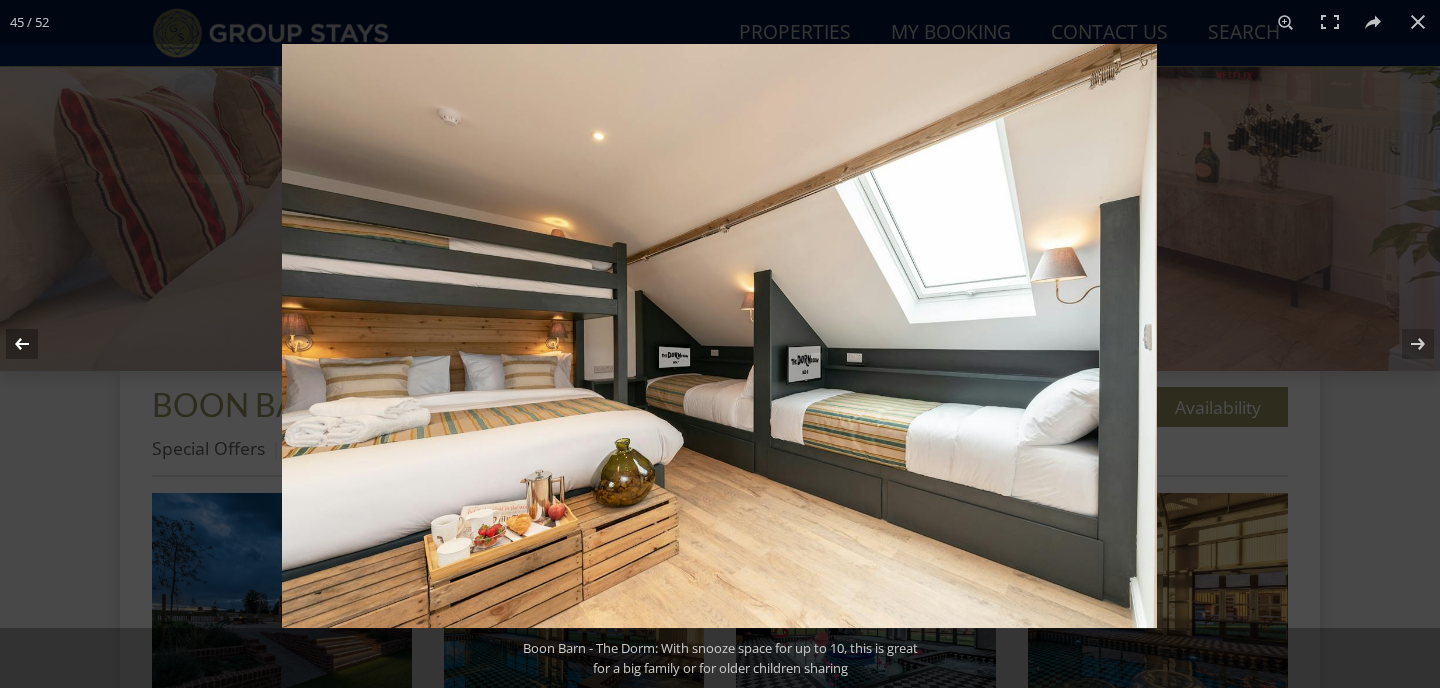 click at bounding box center (35, 344) 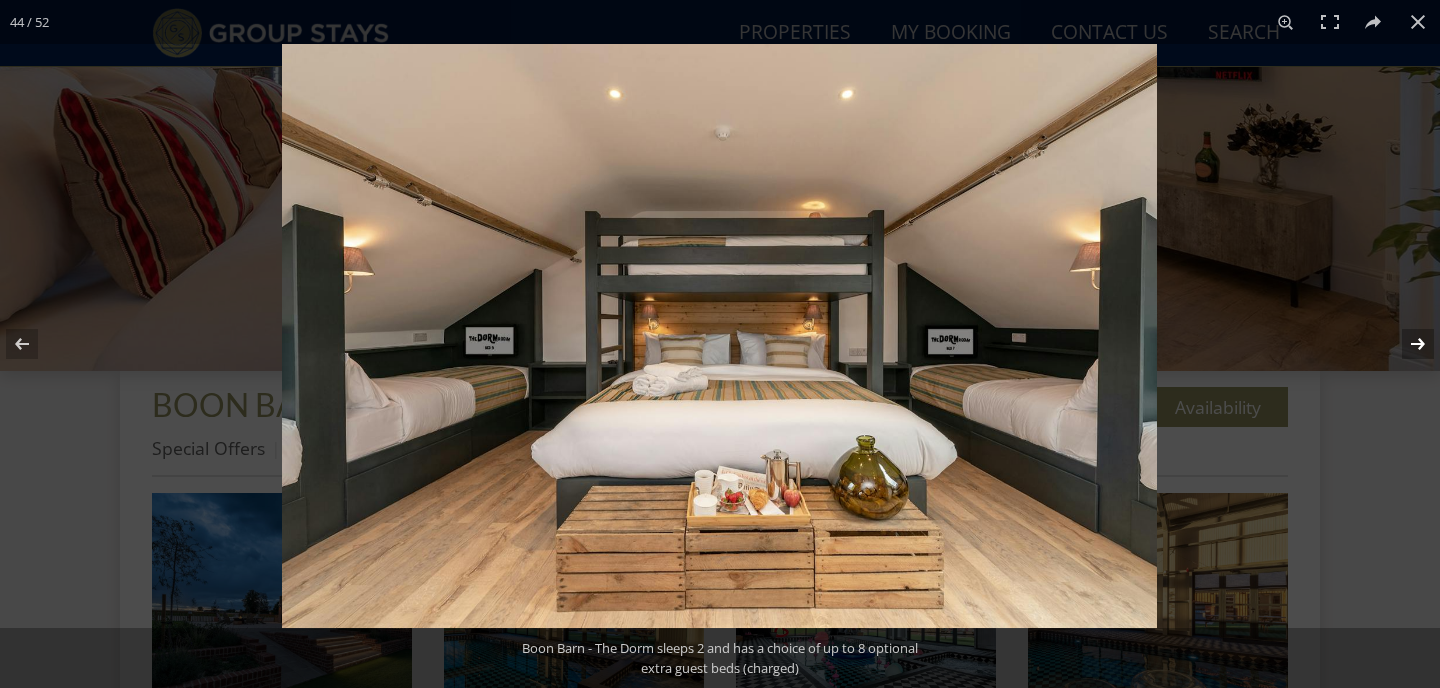 click at bounding box center (1405, 344) 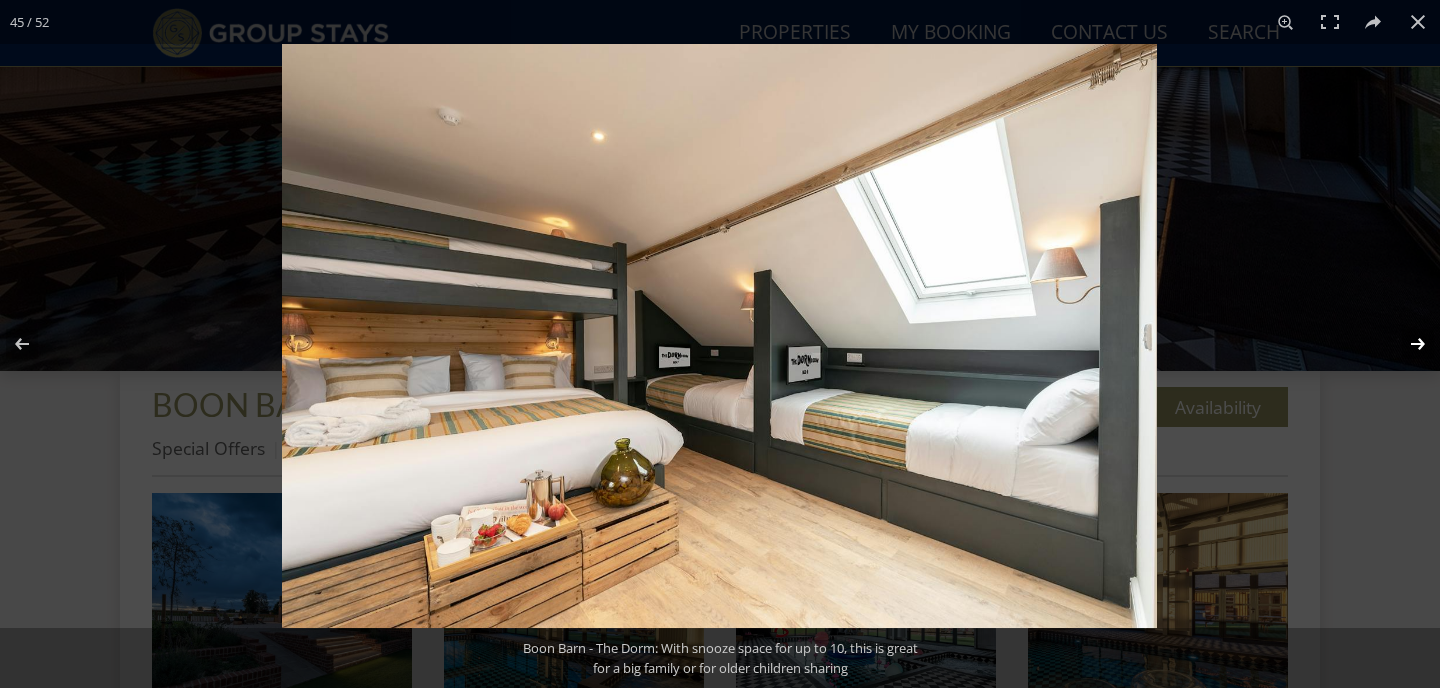 click at bounding box center (1405, 344) 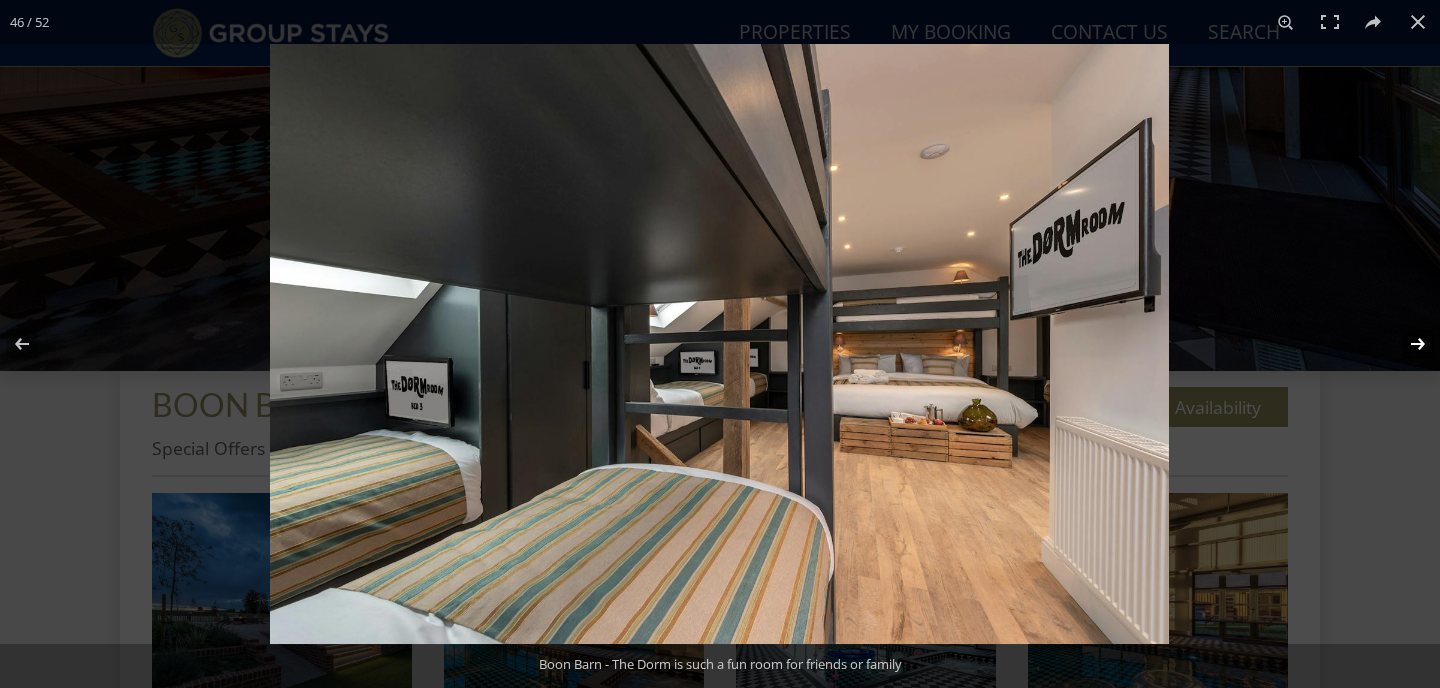 click at bounding box center [1405, 344] 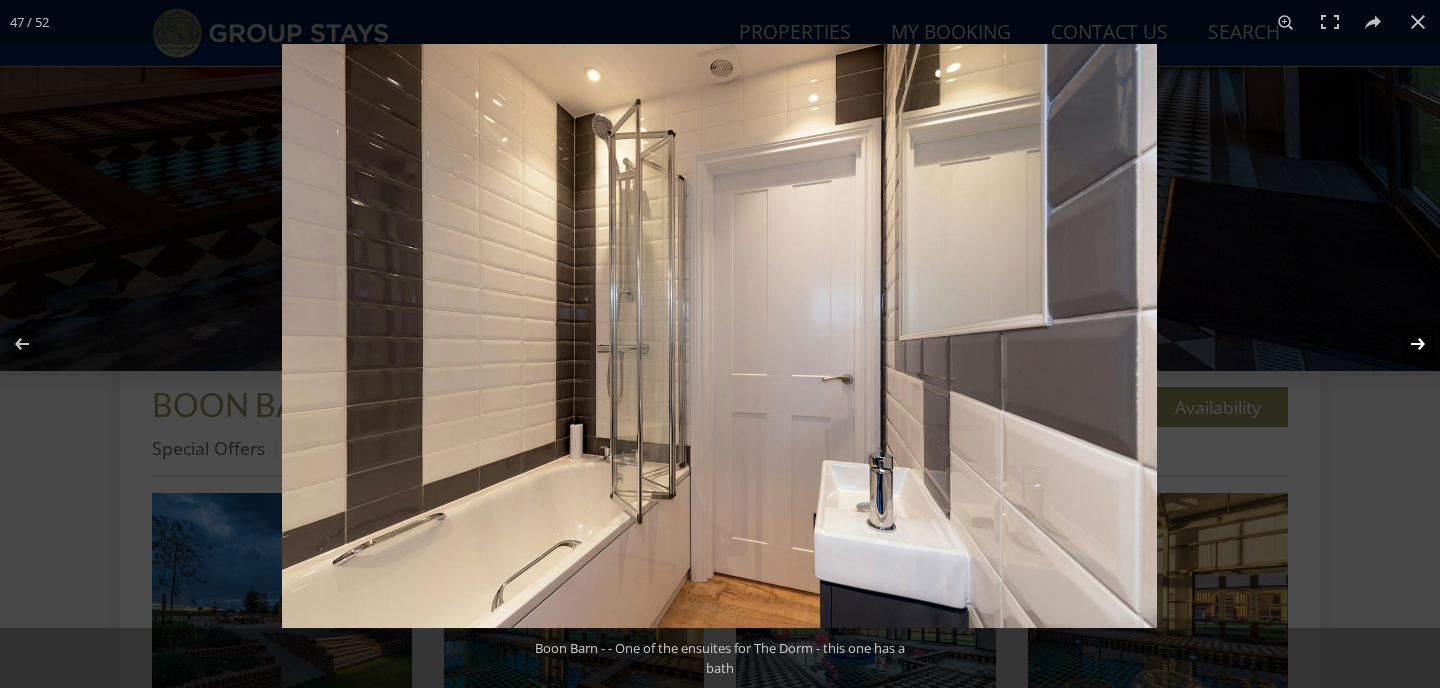 click at bounding box center (1405, 344) 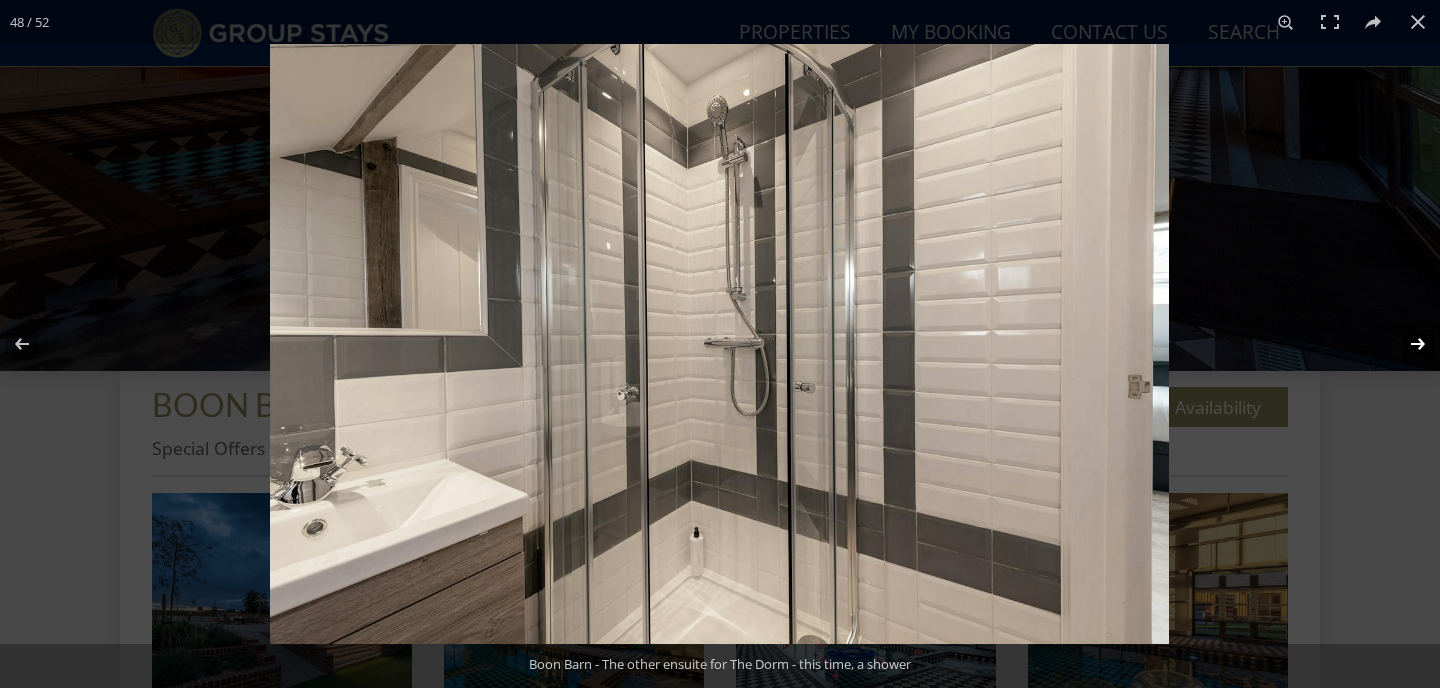 click at bounding box center (1405, 344) 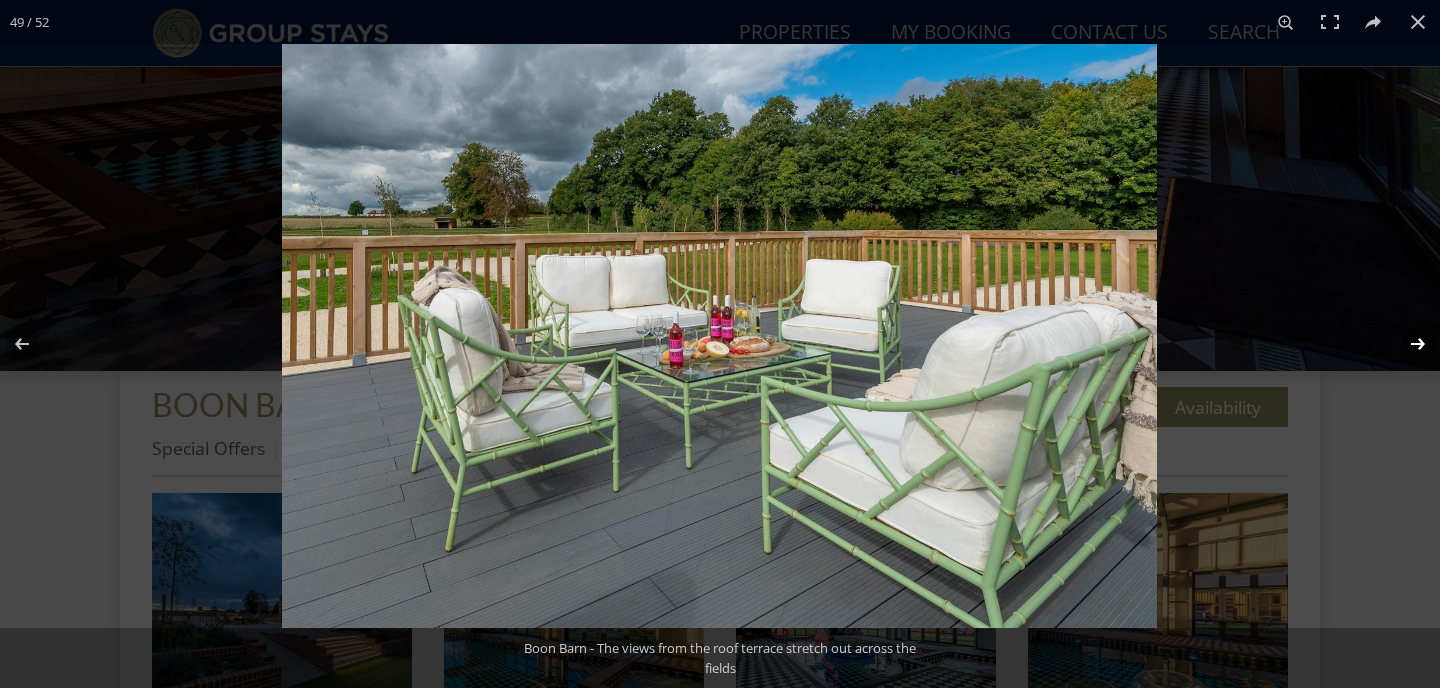 click at bounding box center [1405, 344] 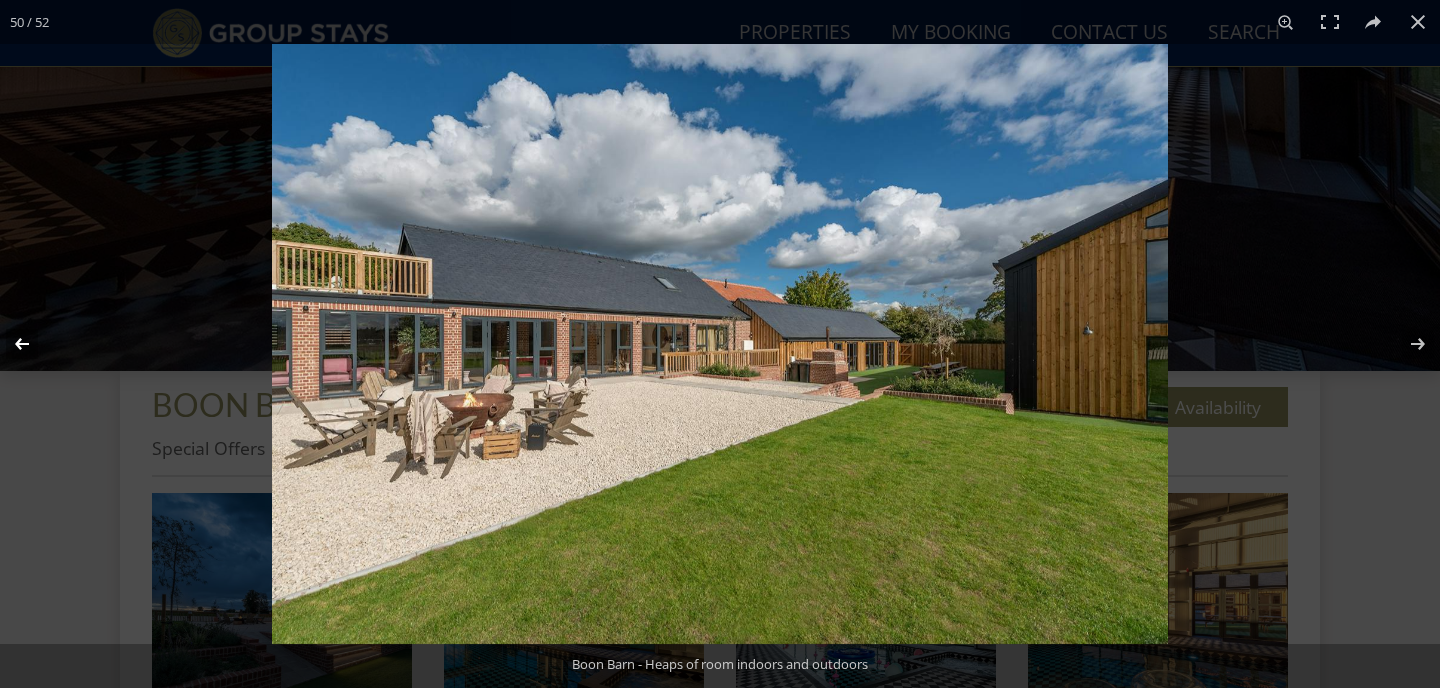 click at bounding box center (35, 344) 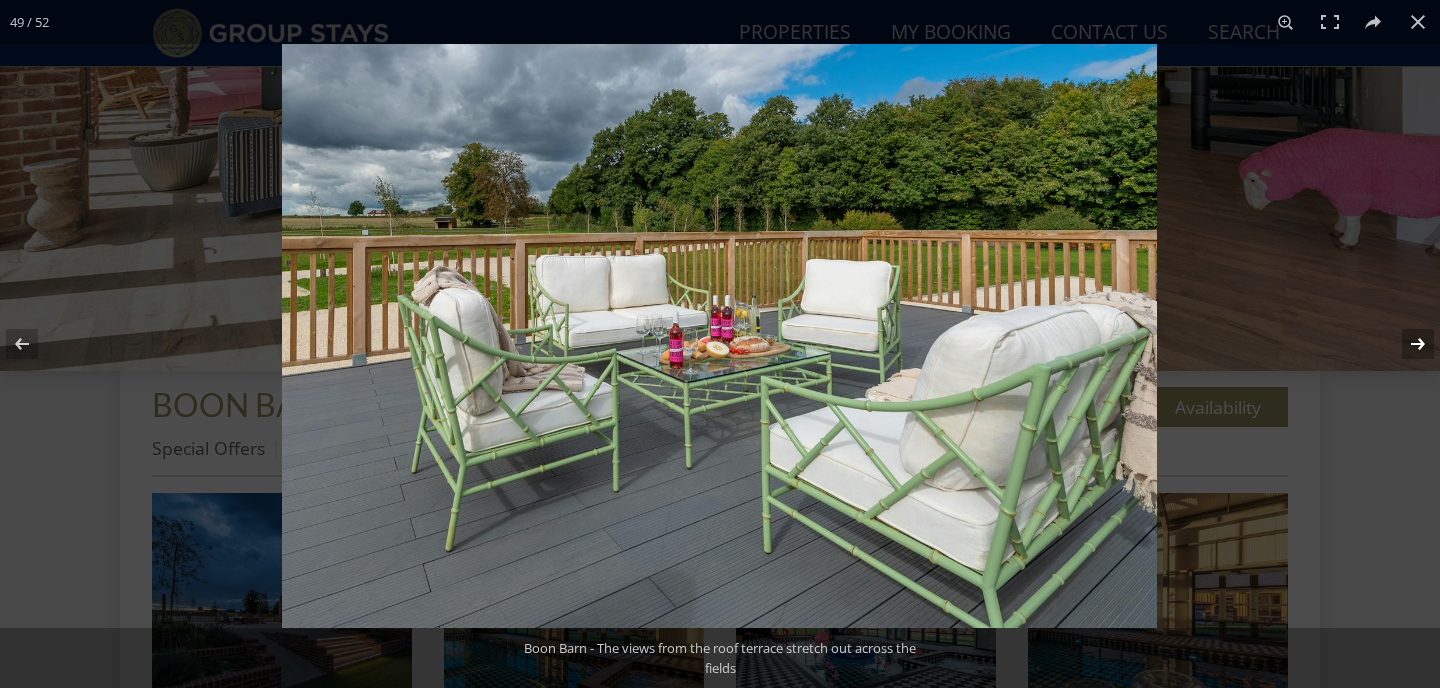 click at bounding box center (1405, 344) 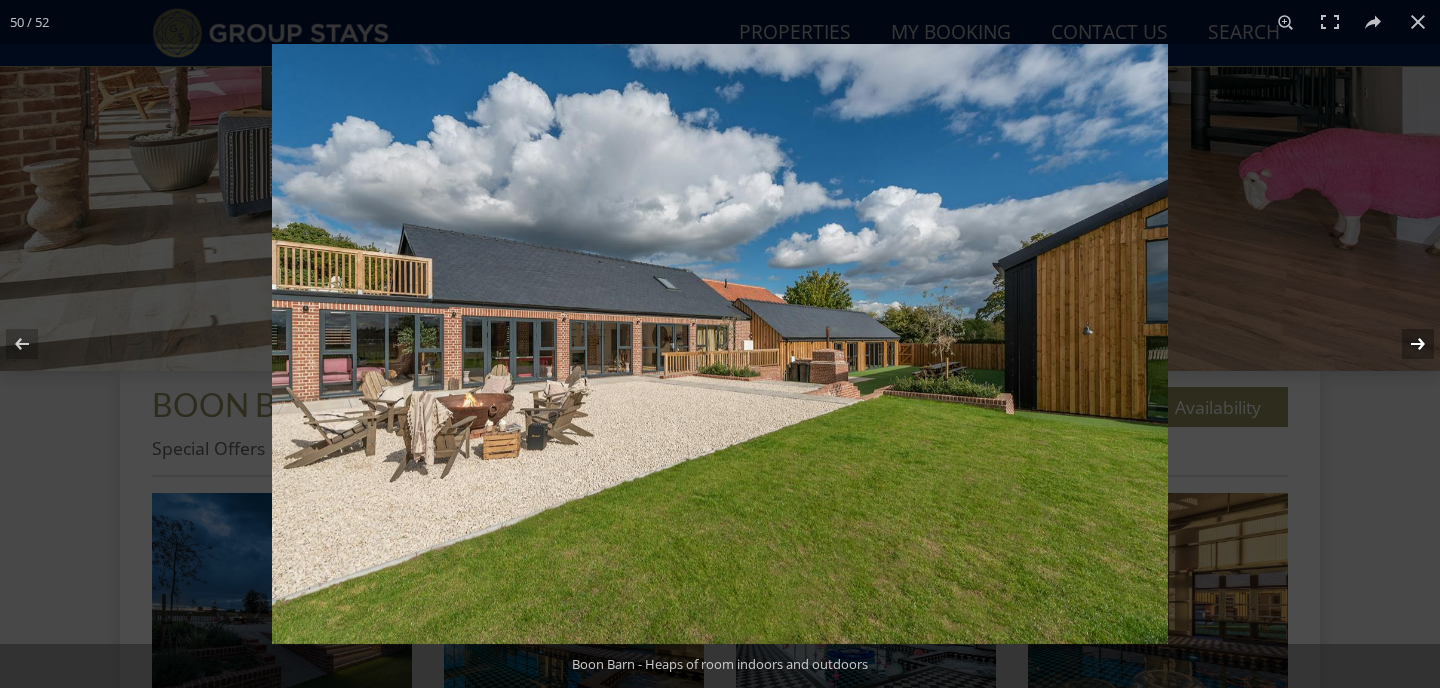 click at bounding box center (1405, 344) 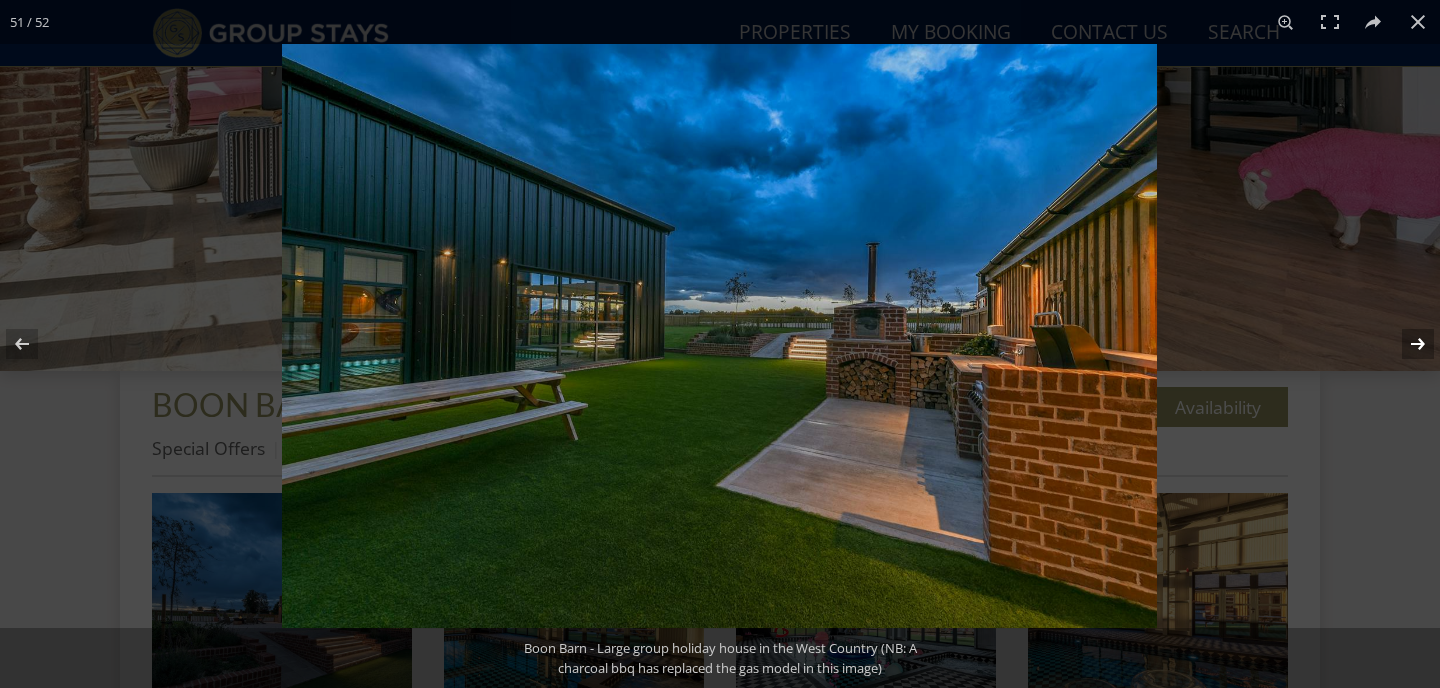 click at bounding box center (1405, 344) 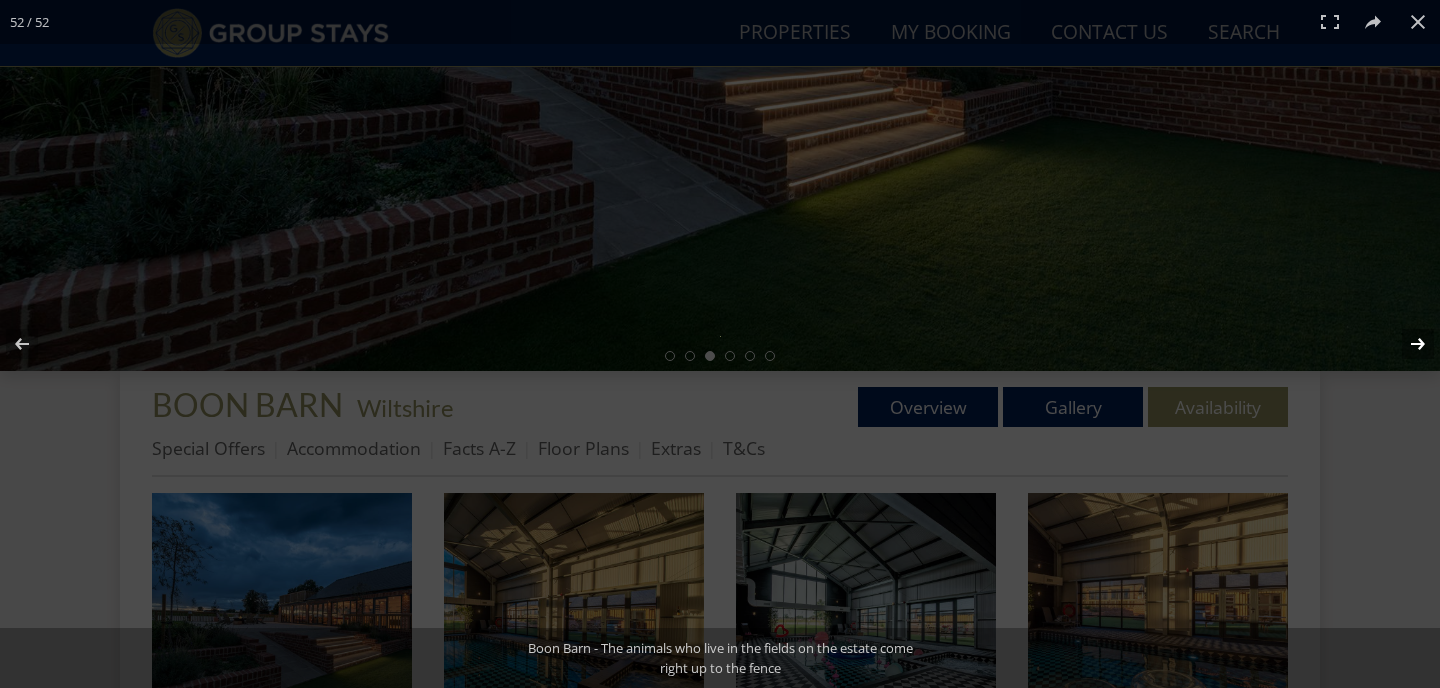 click at bounding box center (1405, 344) 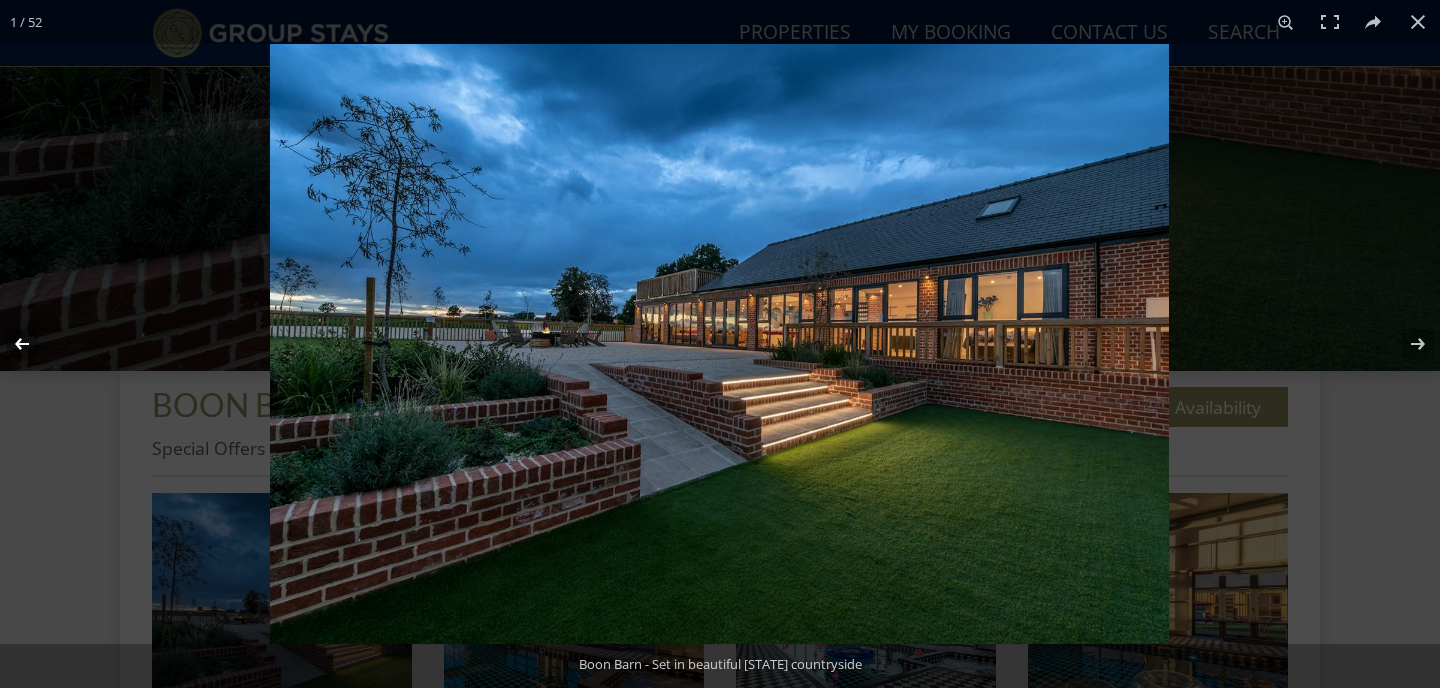 click at bounding box center (35, 344) 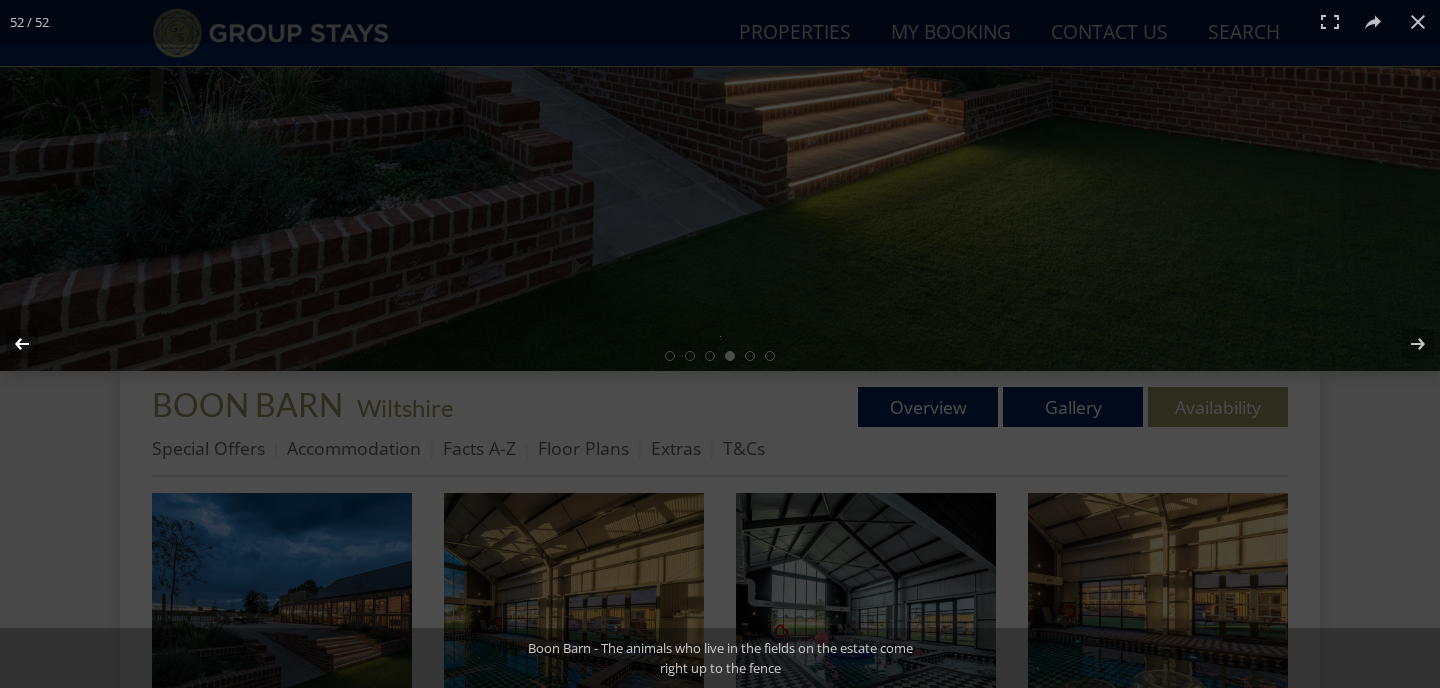 click at bounding box center (35, 344) 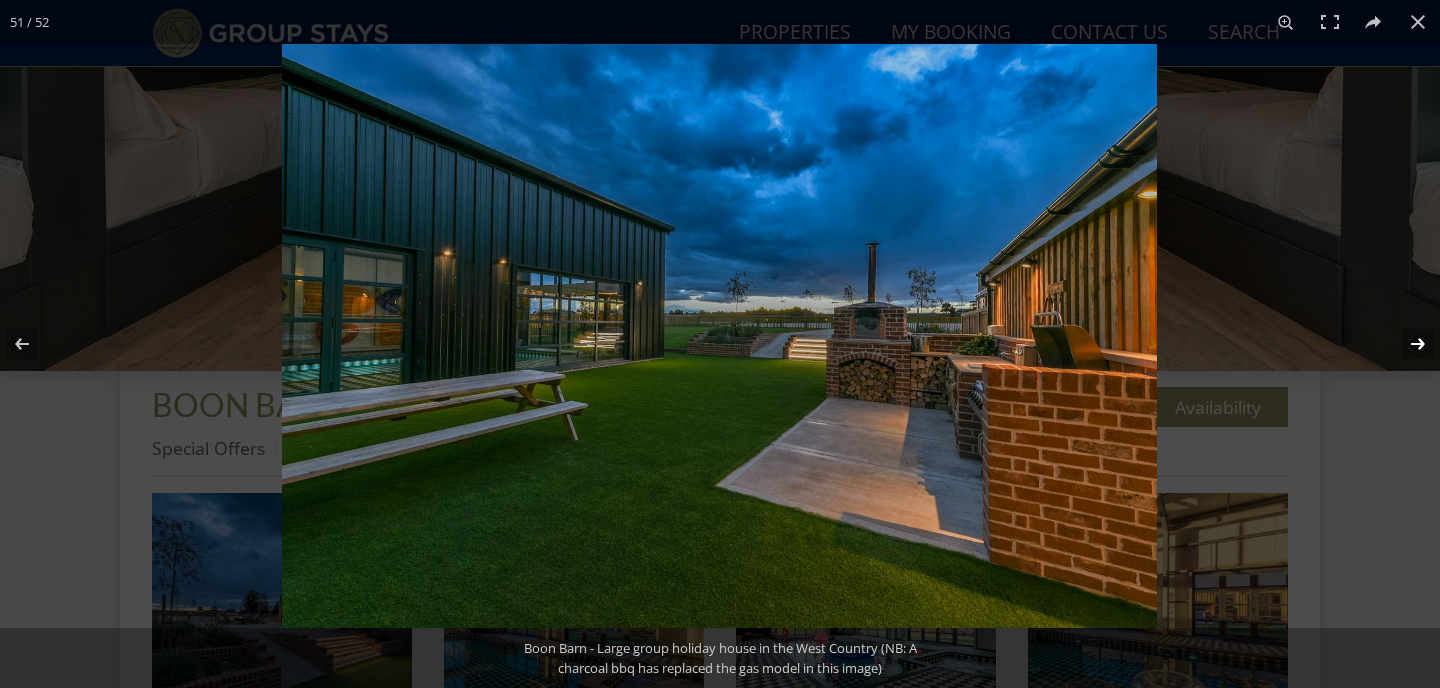 click at bounding box center (1405, 344) 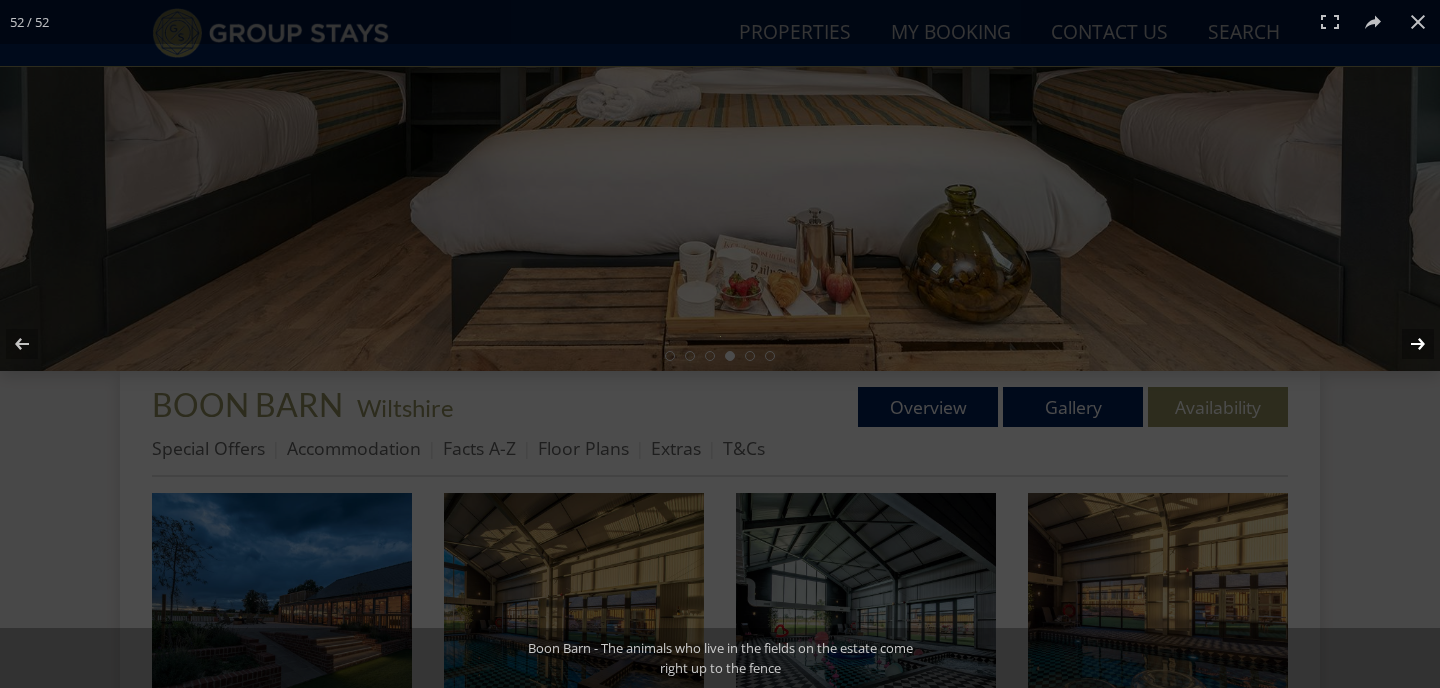 click at bounding box center [1405, 344] 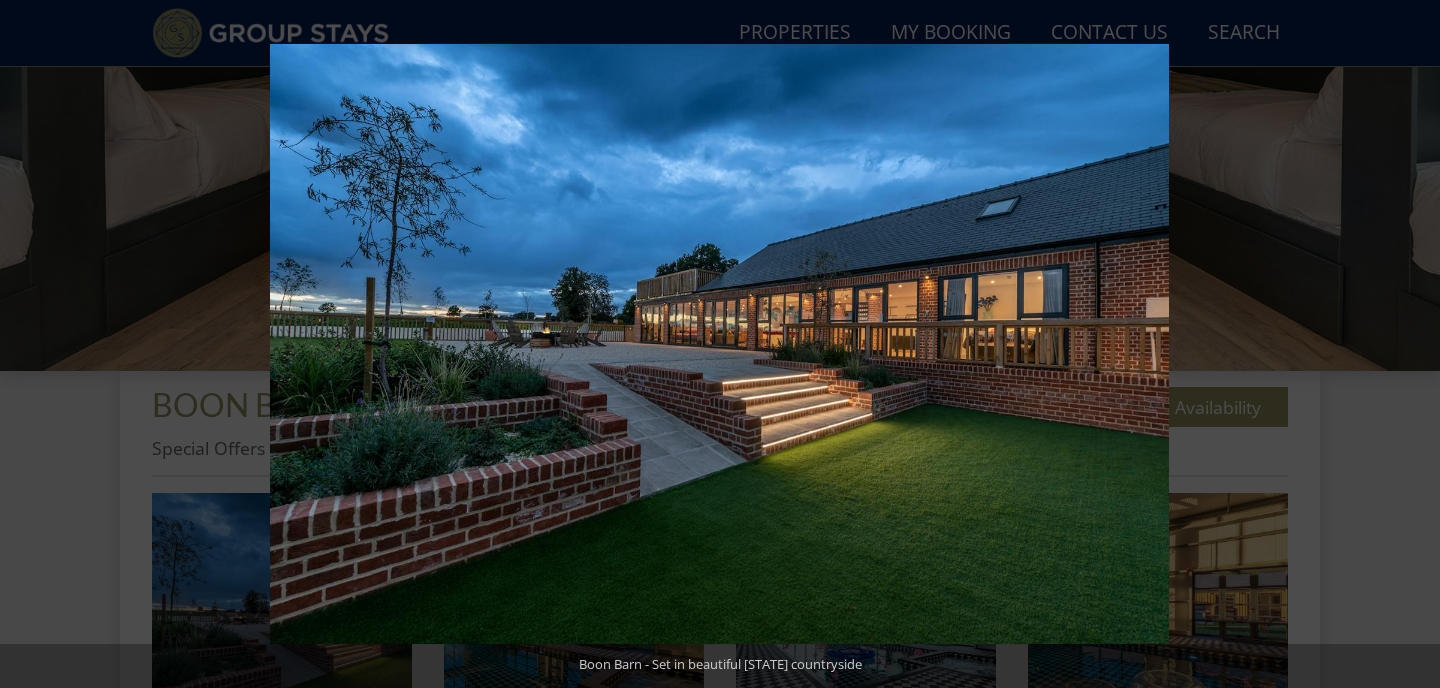 click at bounding box center (1405, 344) 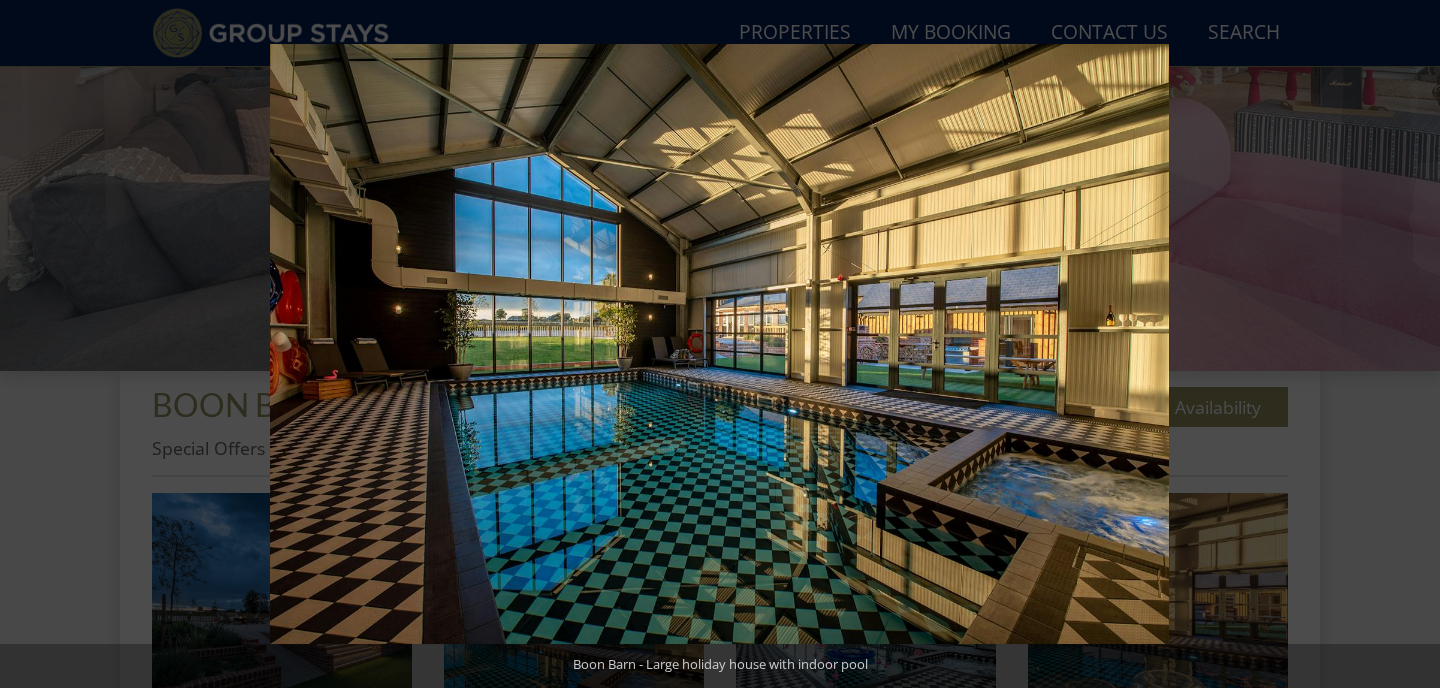 click at bounding box center [1405, 344] 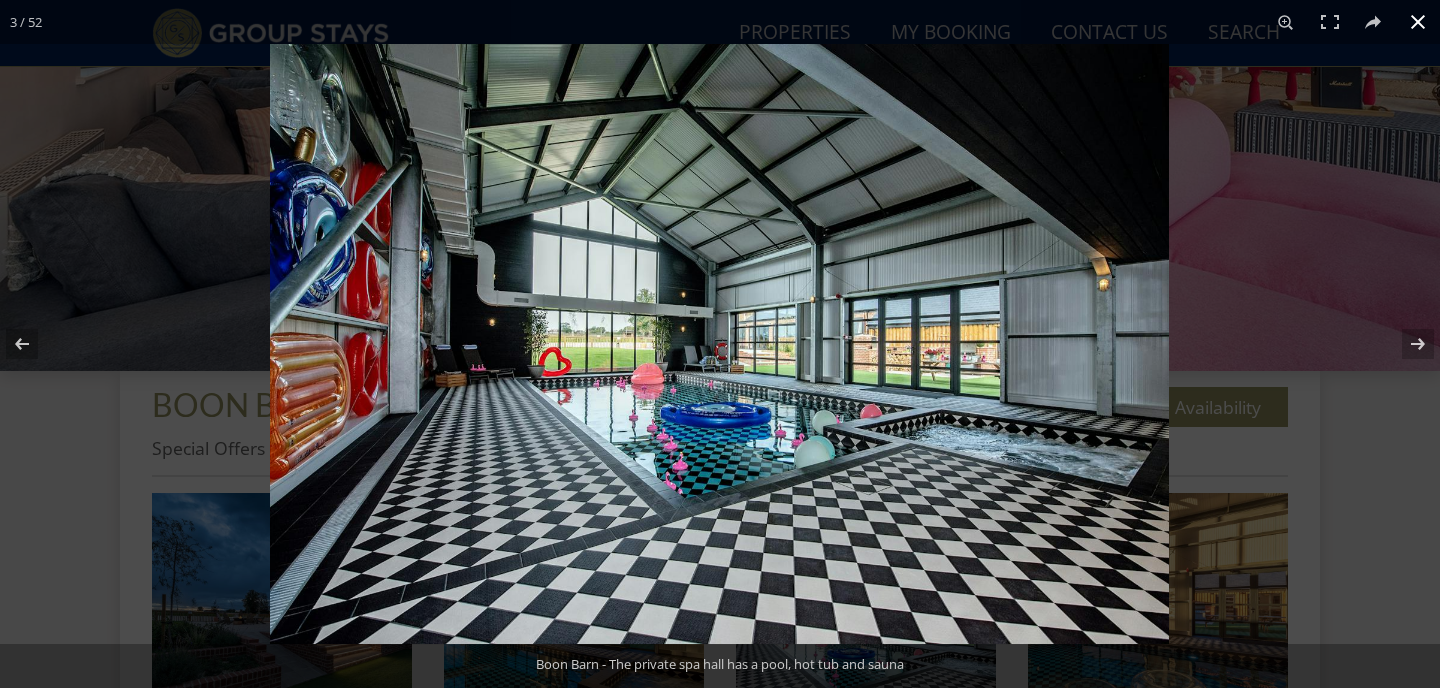 click at bounding box center [1418, 22] 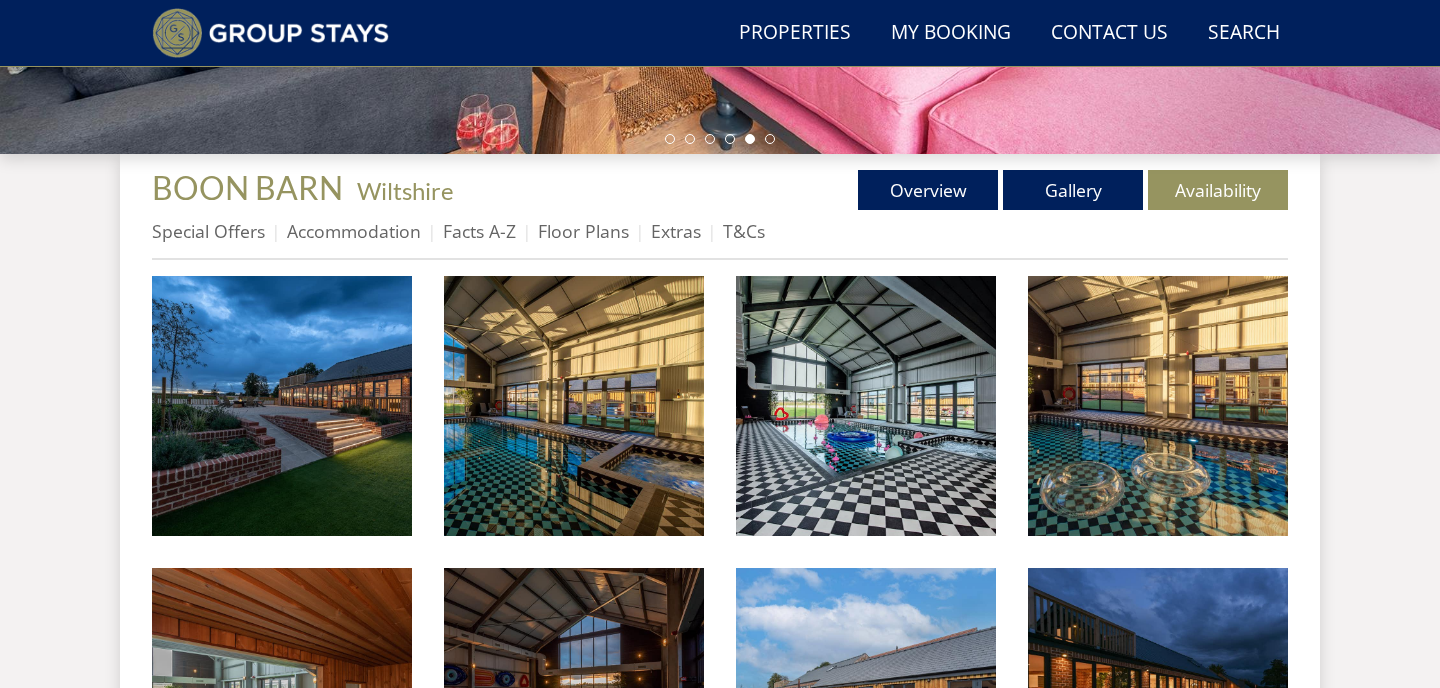 scroll, scrollTop: 662, scrollLeft: 0, axis: vertical 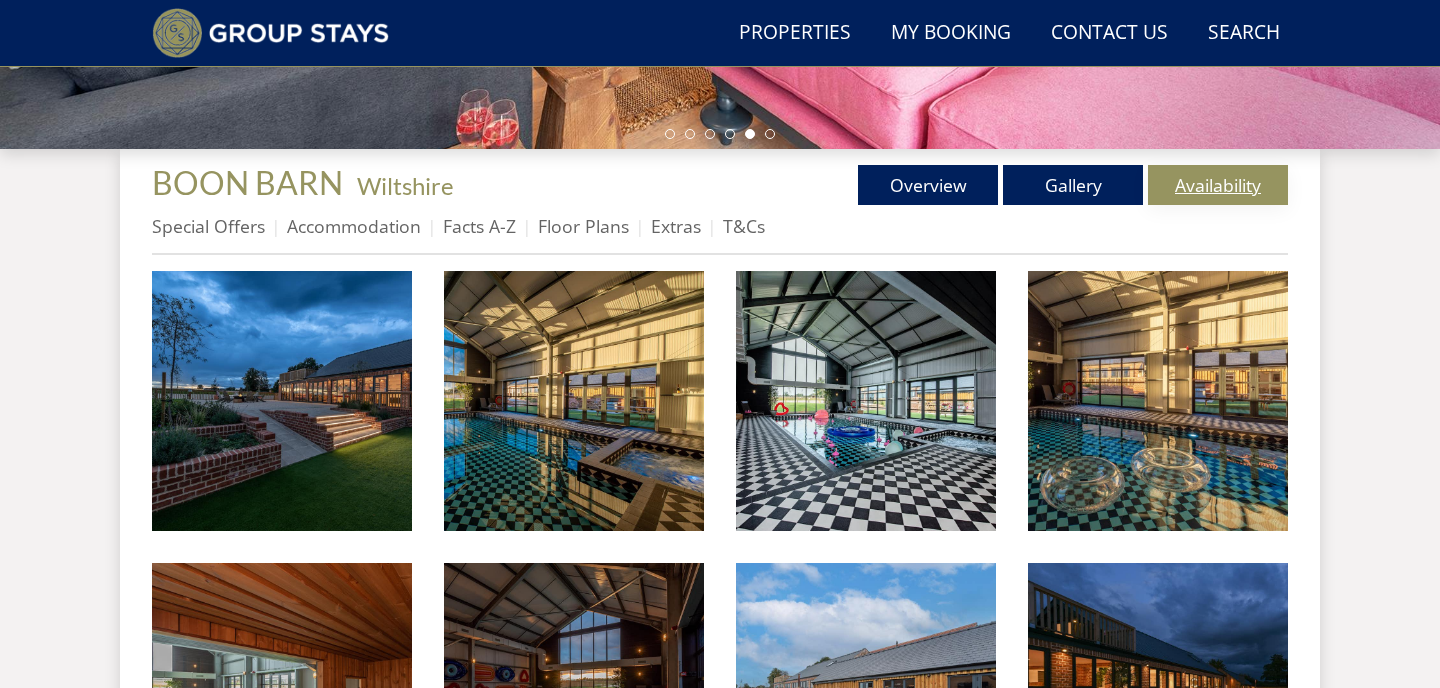 click on "Availability" at bounding box center [1218, 185] 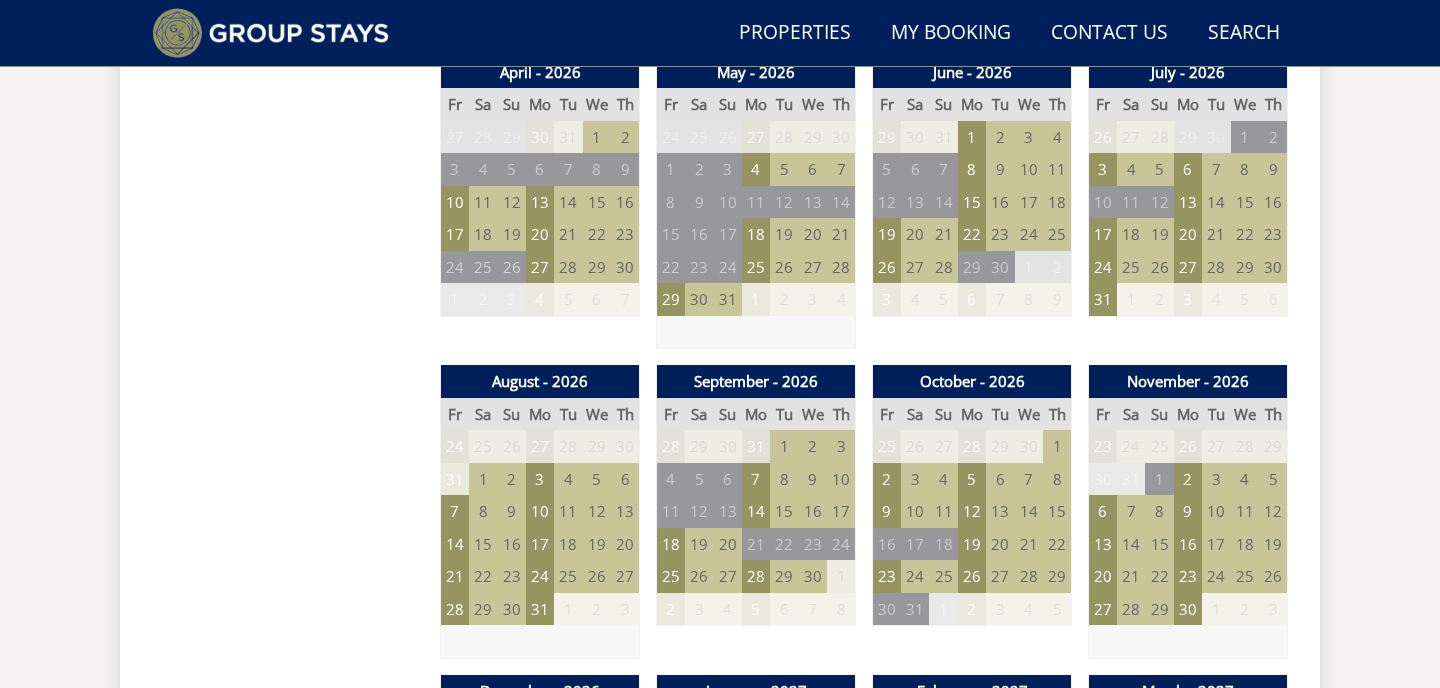 scroll, scrollTop: 1501, scrollLeft: 0, axis: vertical 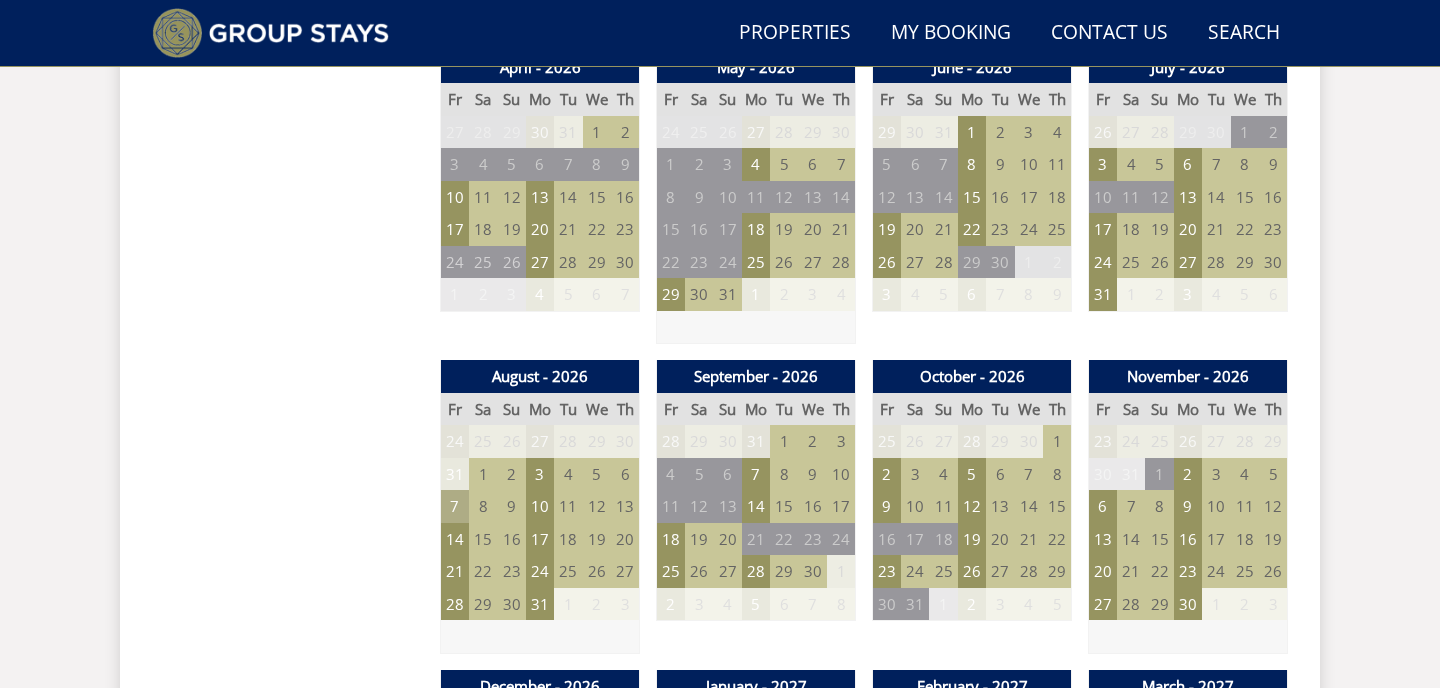click on "7" at bounding box center [455, 506] 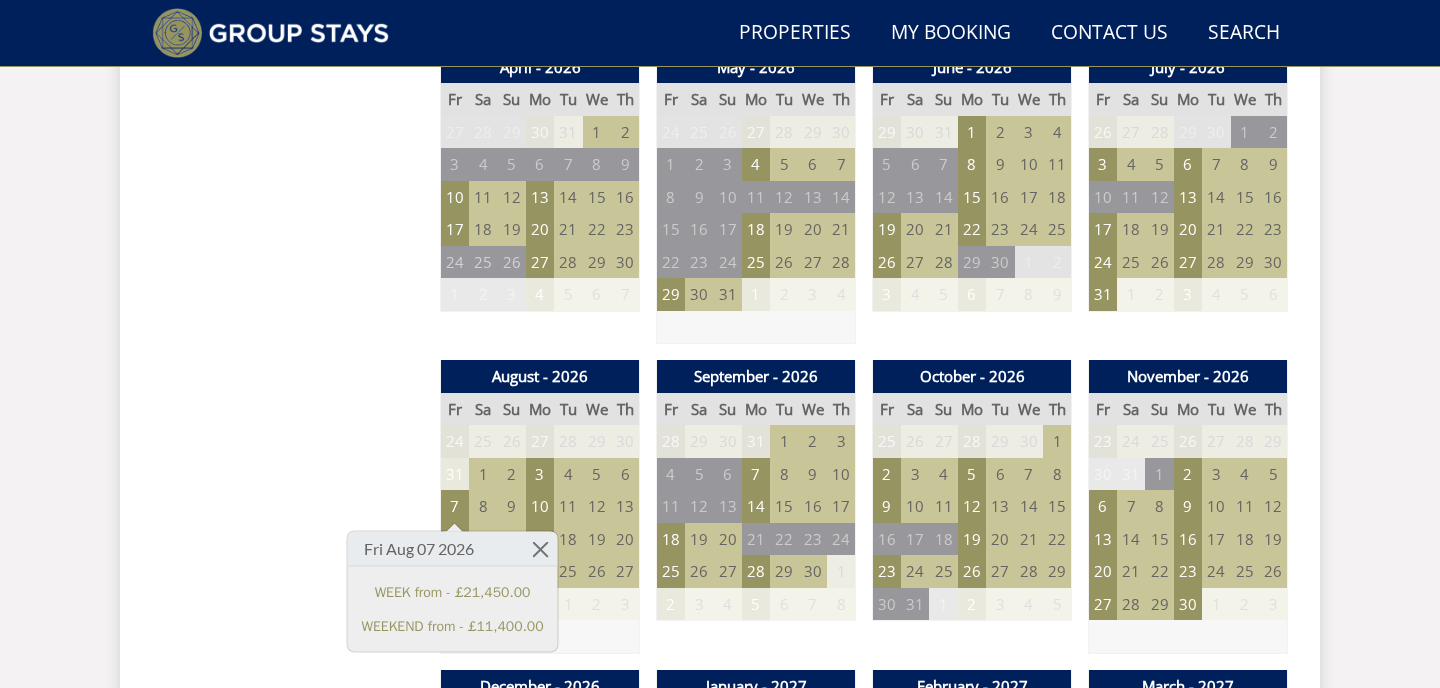 click on "Prices and Availability
You can browse the calendar to find an available start date for your stay by clicking on a start date or by entering your Arrival & Departure dates below.
Search for a Stay
Search
Check-In / Check-Out
16:00 / 10:00
Key
Available Start Date
Special Offer
Available
Booked" at bounding box center [288, 817] 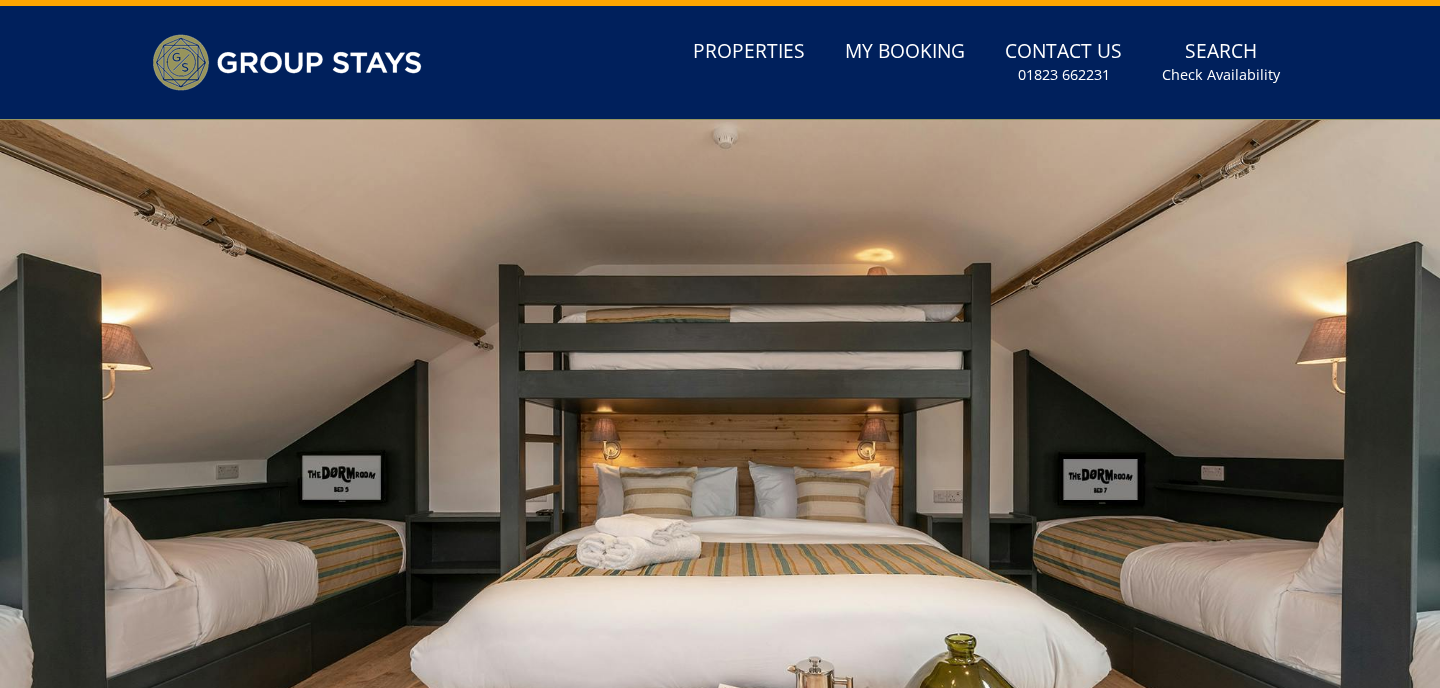 scroll, scrollTop: 0, scrollLeft: 0, axis: both 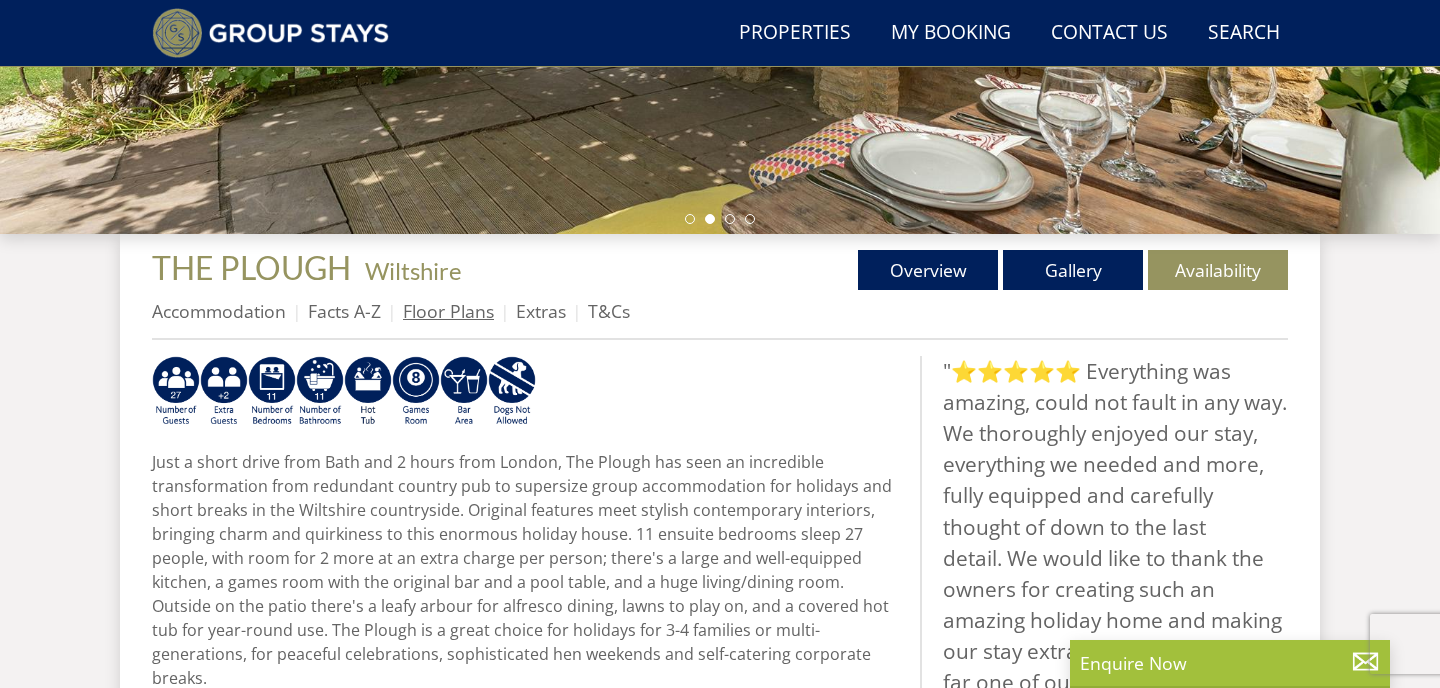 click on "Floor Plans" at bounding box center (448, 311) 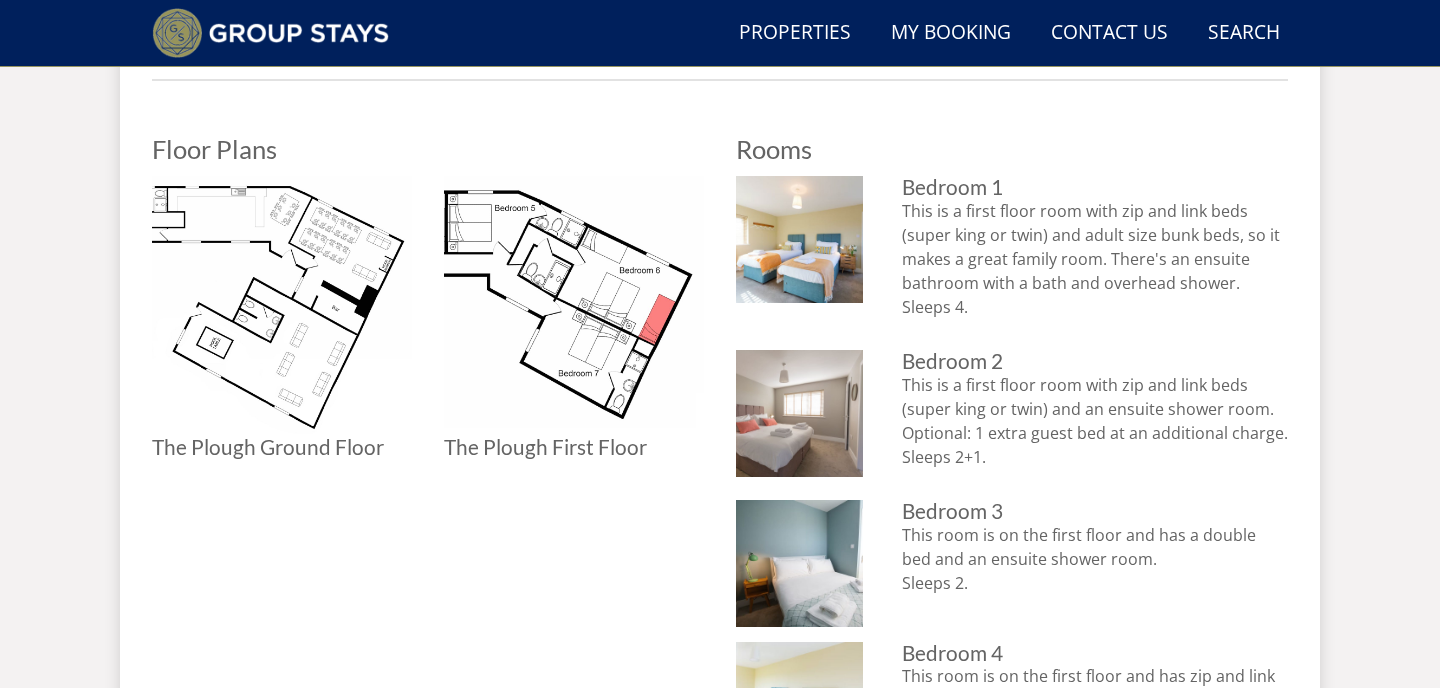 scroll, scrollTop: 831, scrollLeft: 0, axis: vertical 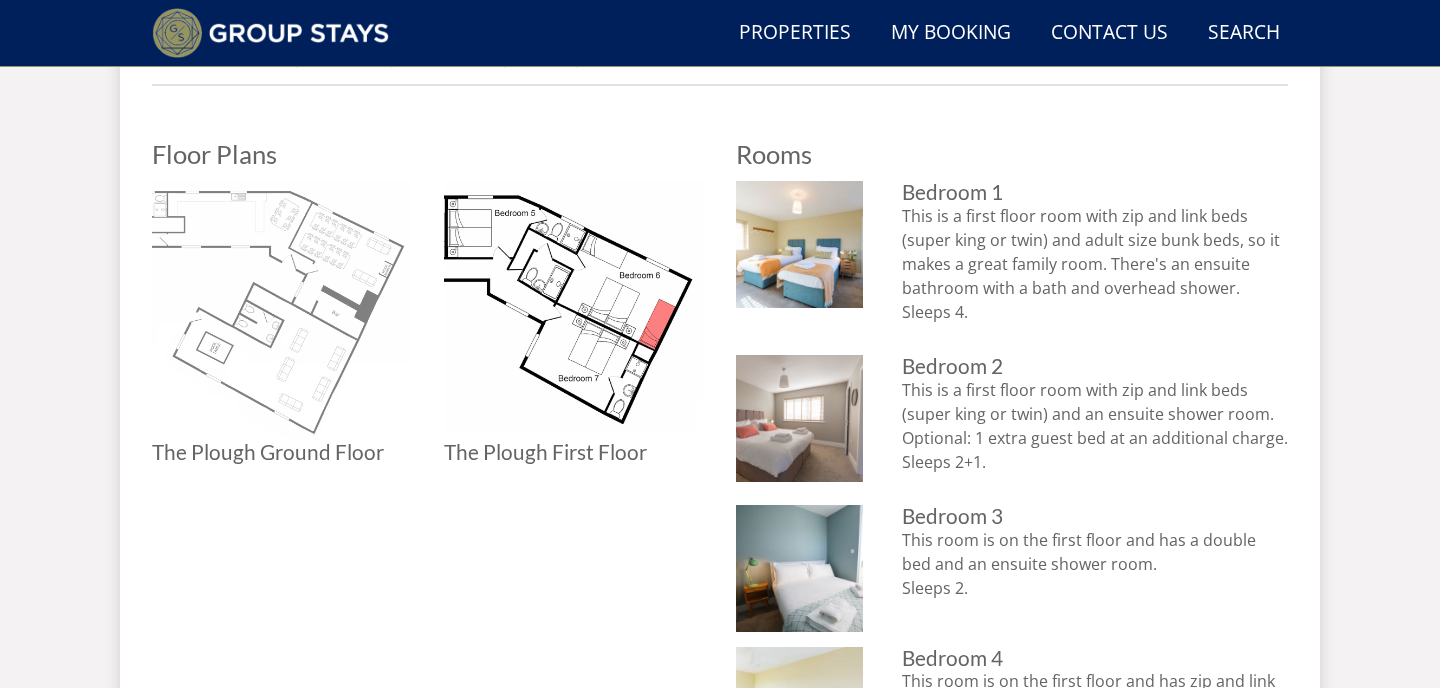 click at bounding box center (282, 311) 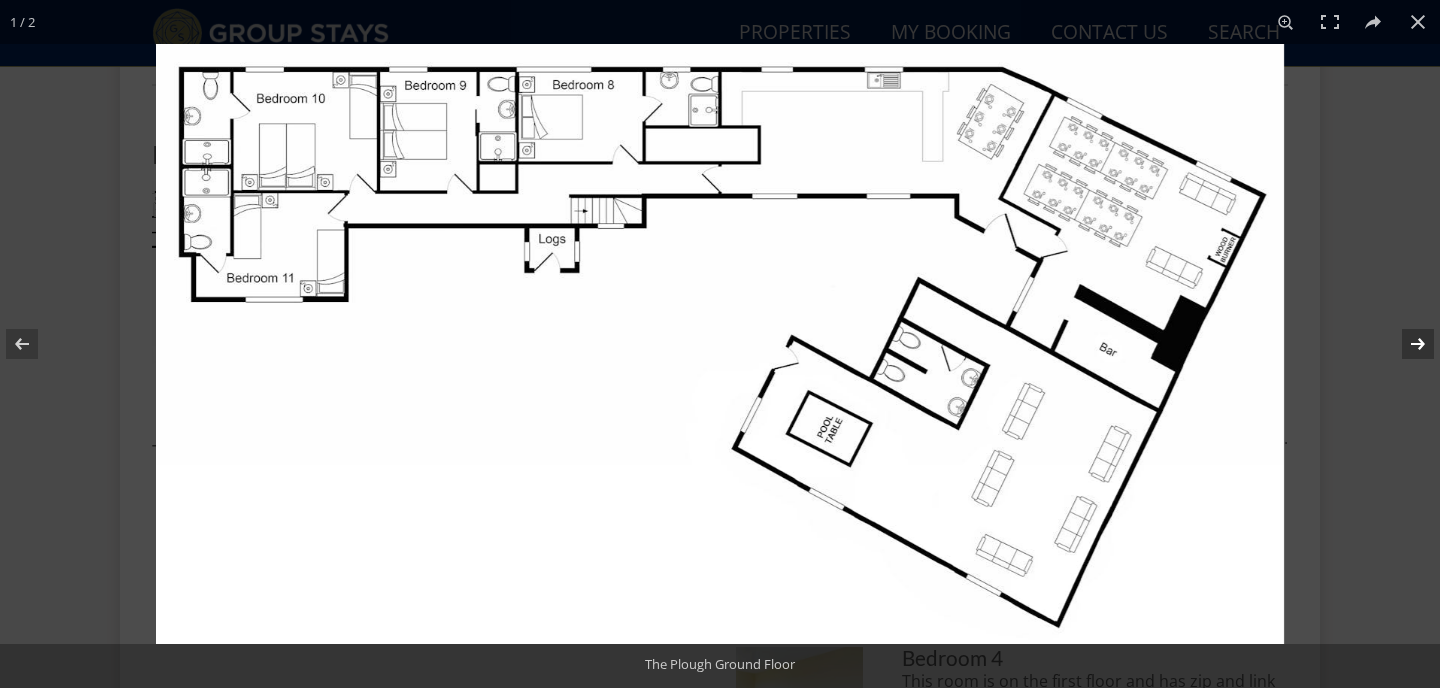 click at bounding box center (1405, 344) 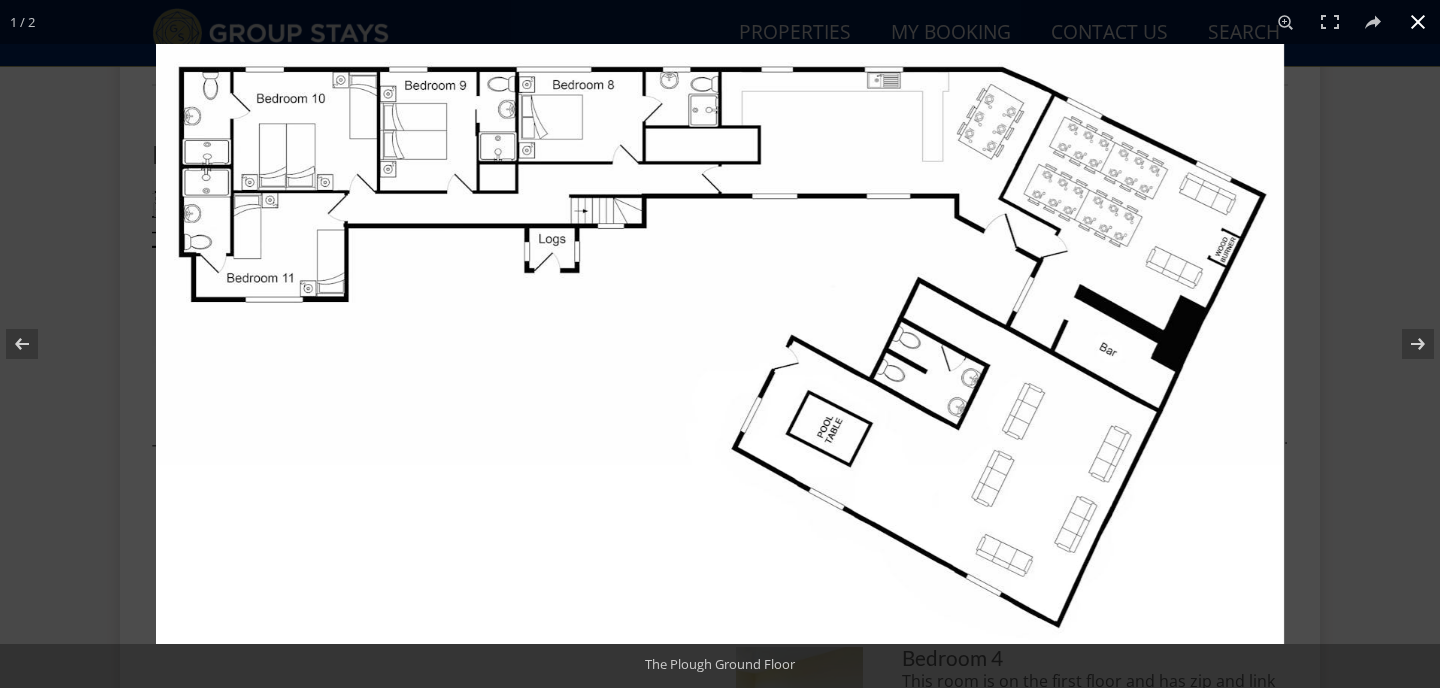 click at bounding box center [1418, 22] 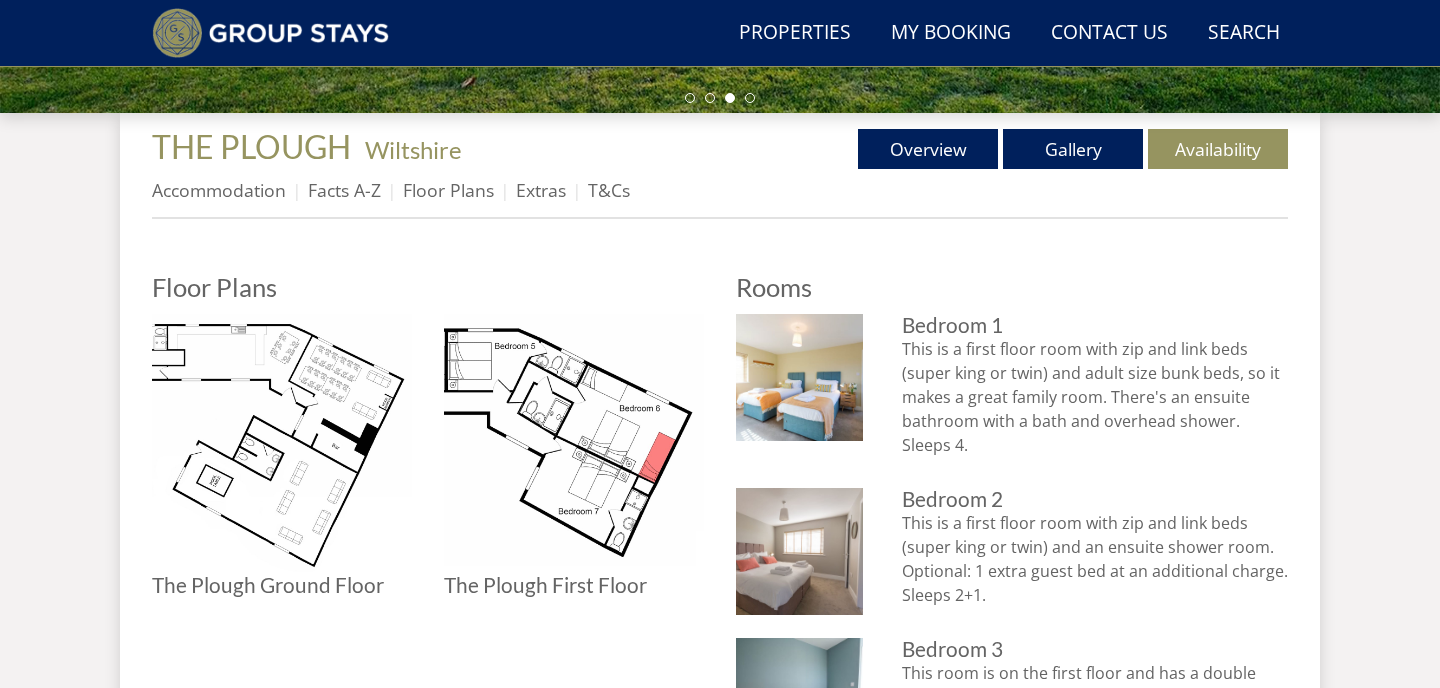 scroll, scrollTop: 701, scrollLeft: 0, axis: vertical 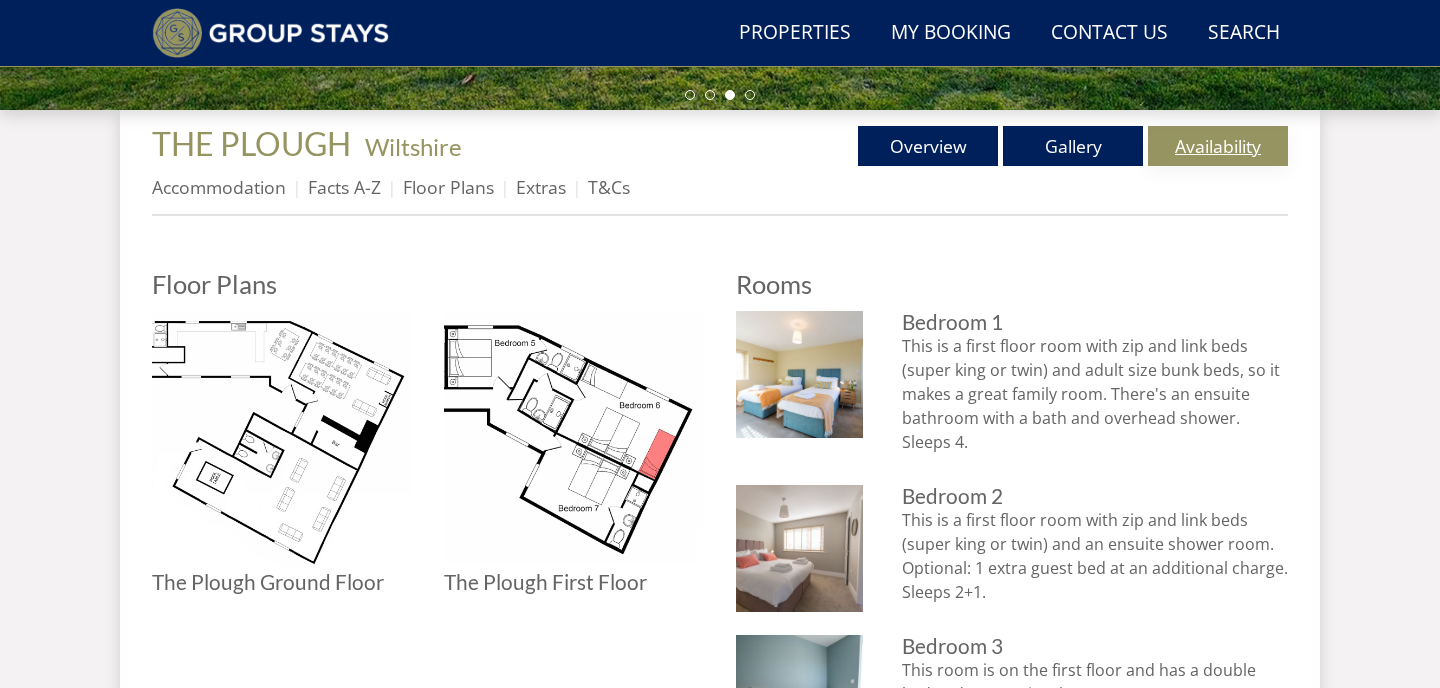 click on "Availability" at bounding box center [1218, 146] 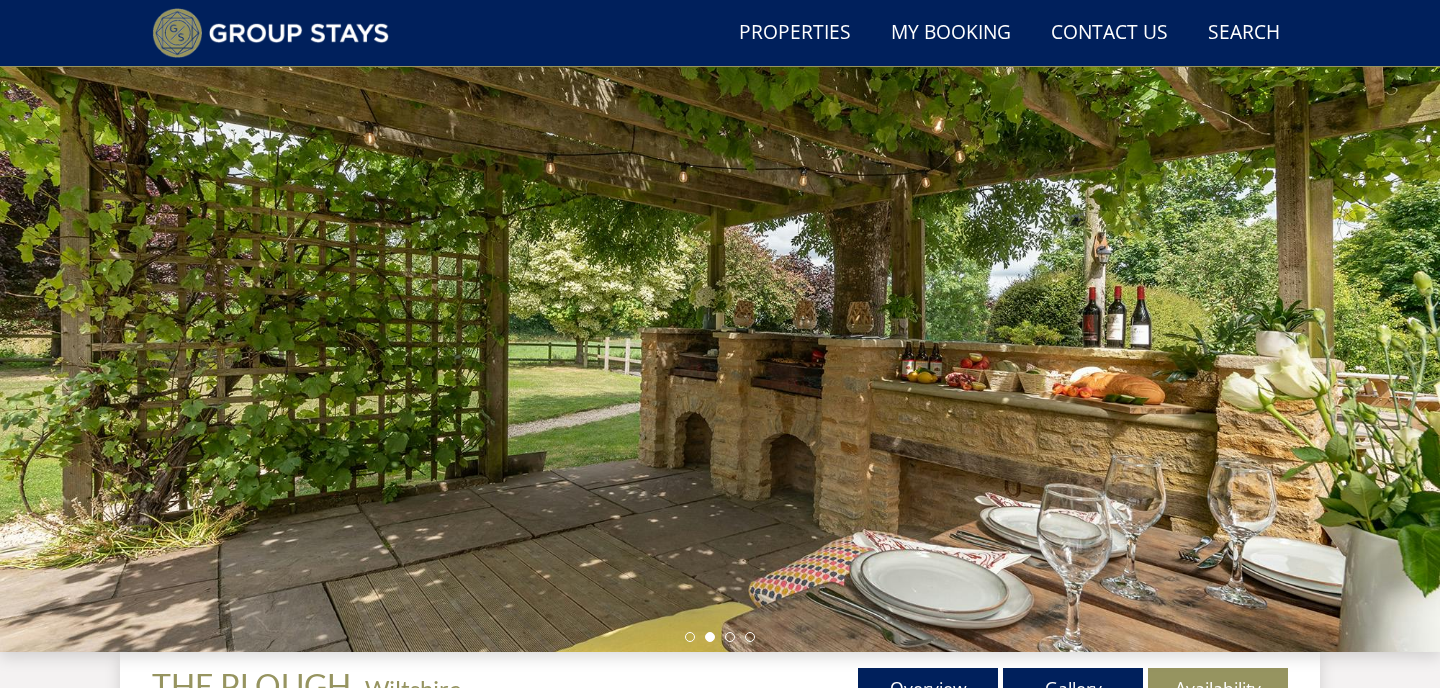 scroll, scrollTop: 157, scrollLeft: 0, axis: vertical 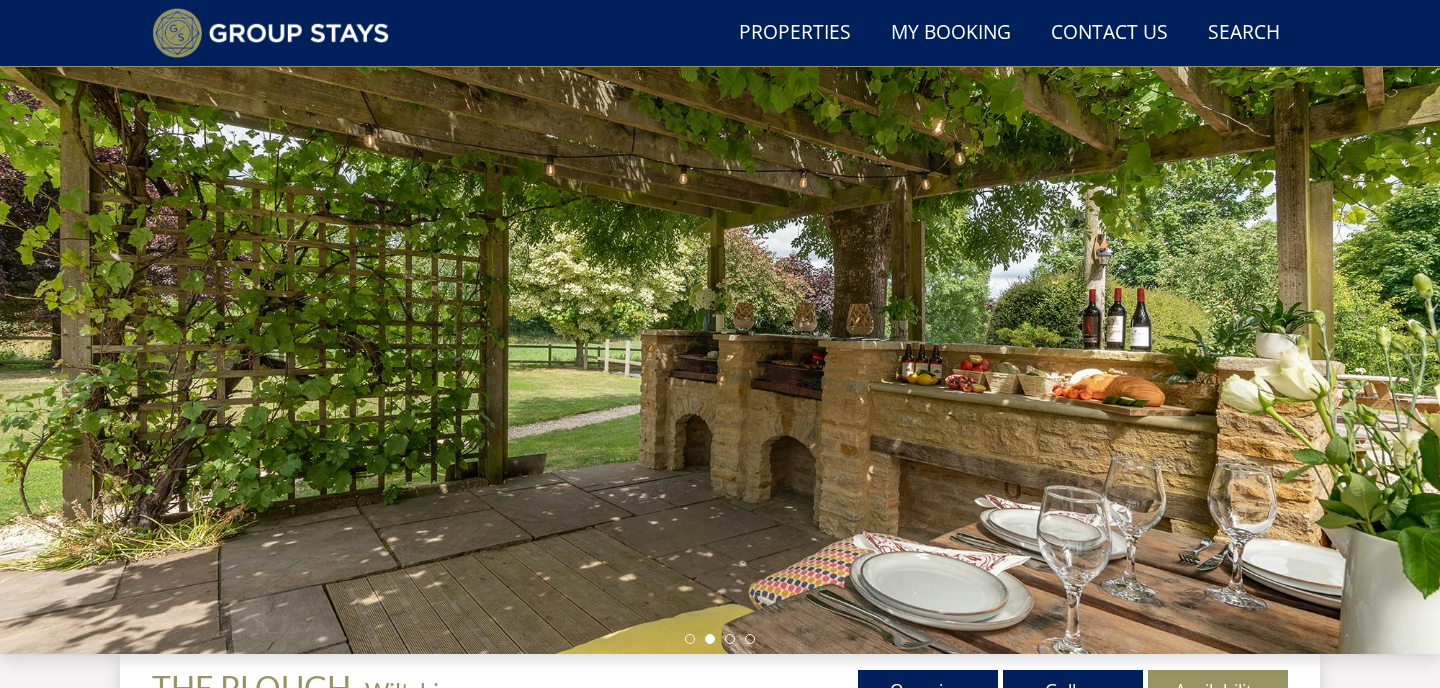 click at bounding box center [720, 304] 